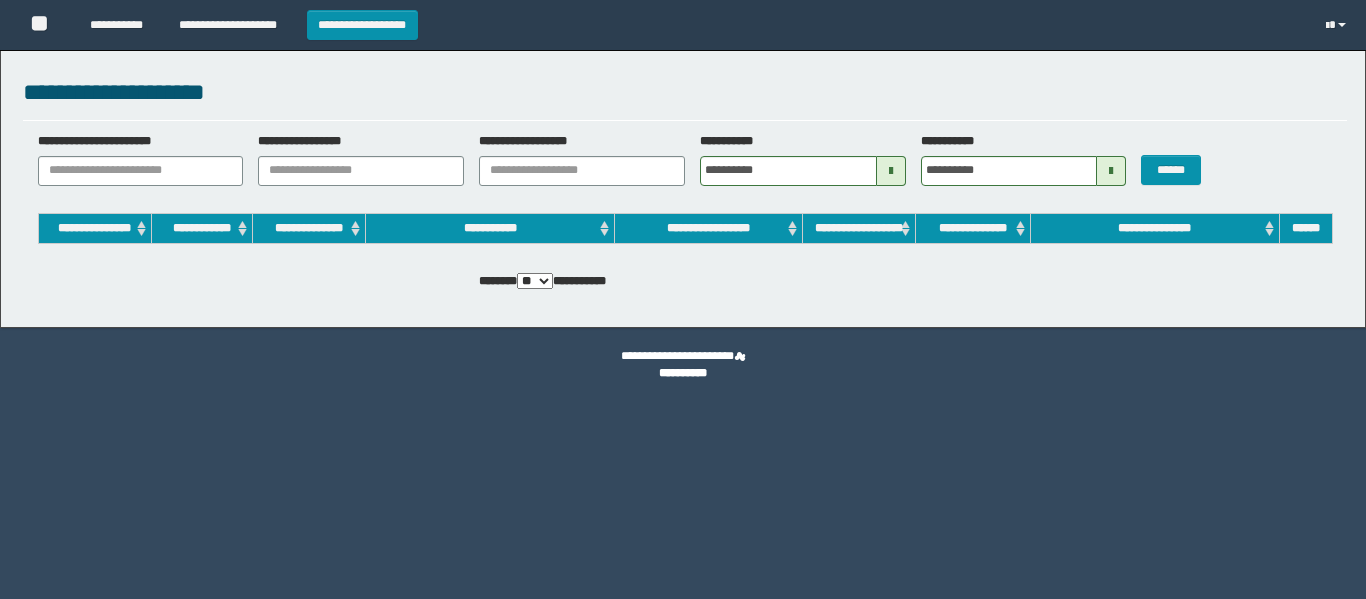 scroll, scrollTop: 0, scrollLeft: 0, axis: both 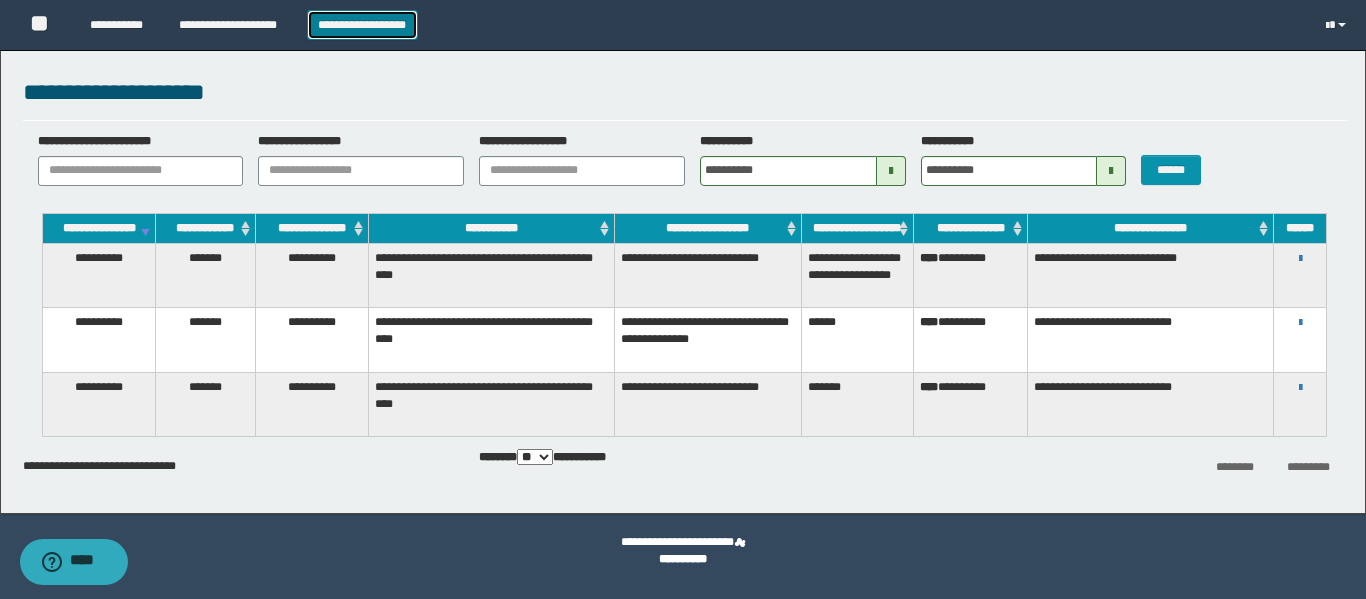 click on "**********" at bounding box center (362, 25) 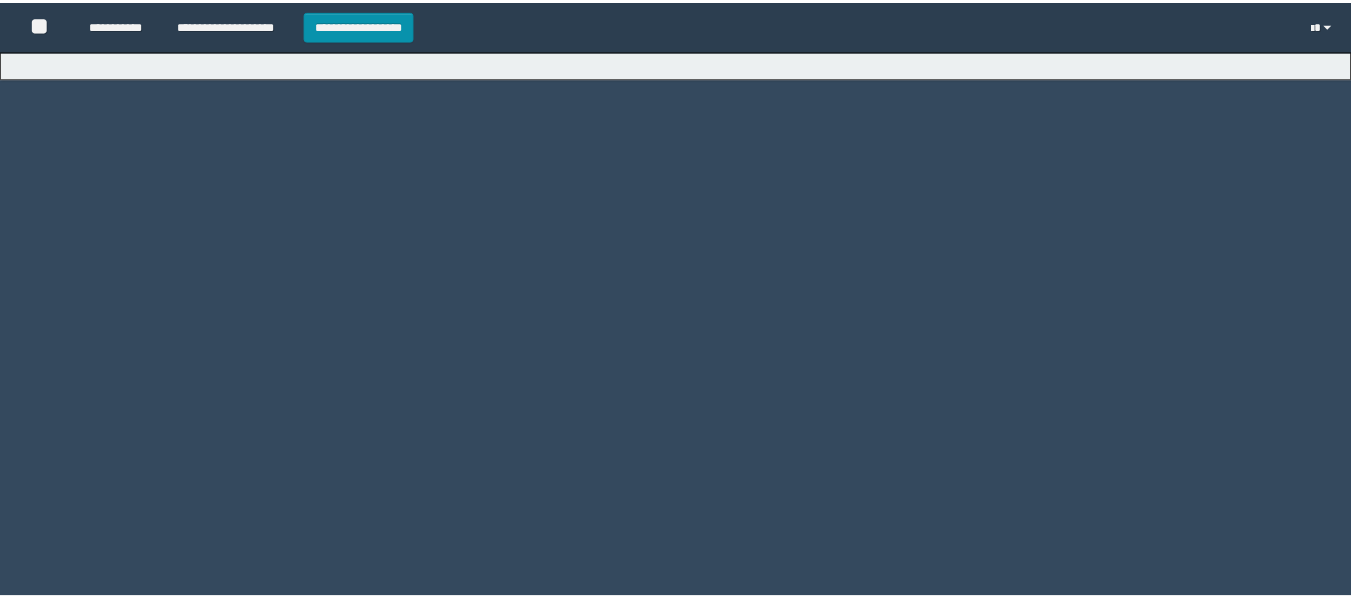 scroll, scrollTop: 0, scrollLeft: 0, axis: both 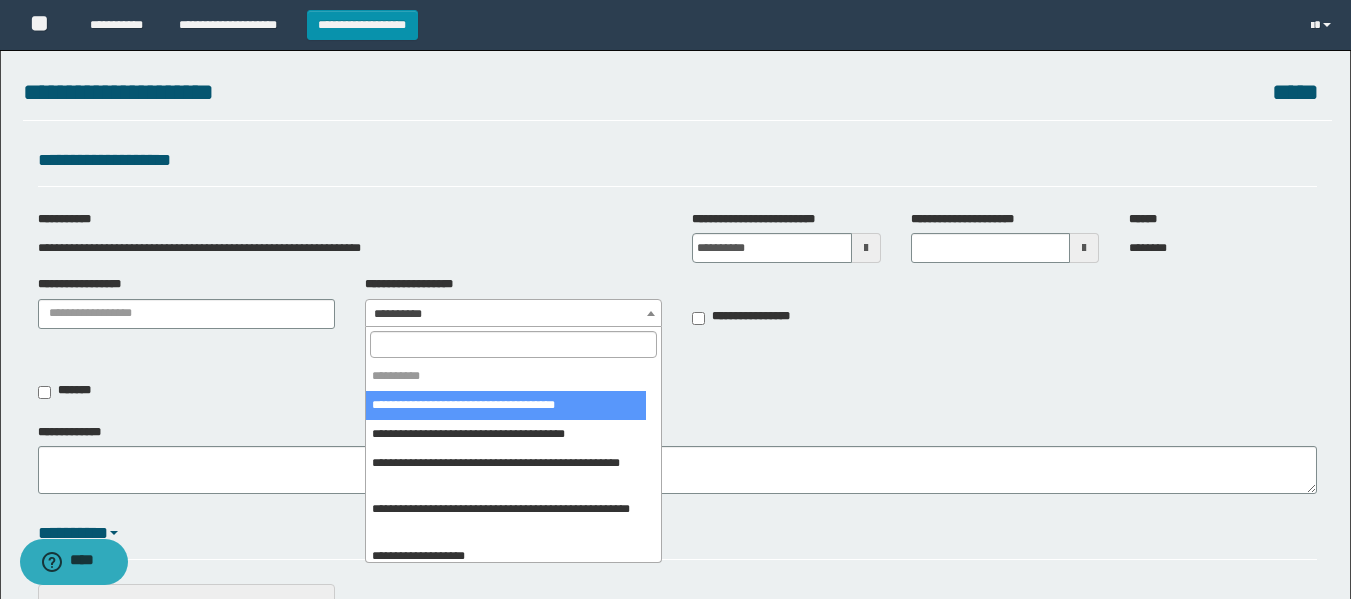 click on "**********" at bounding box center (513, 314) 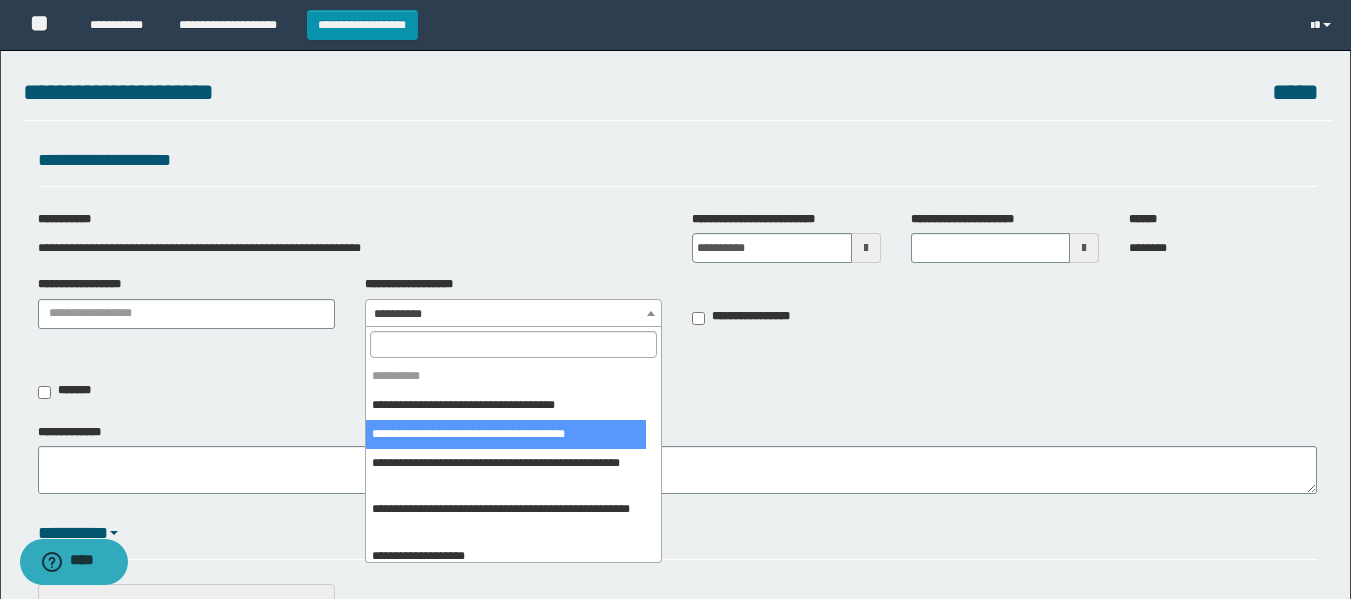 click at bounding box center (513, 344) 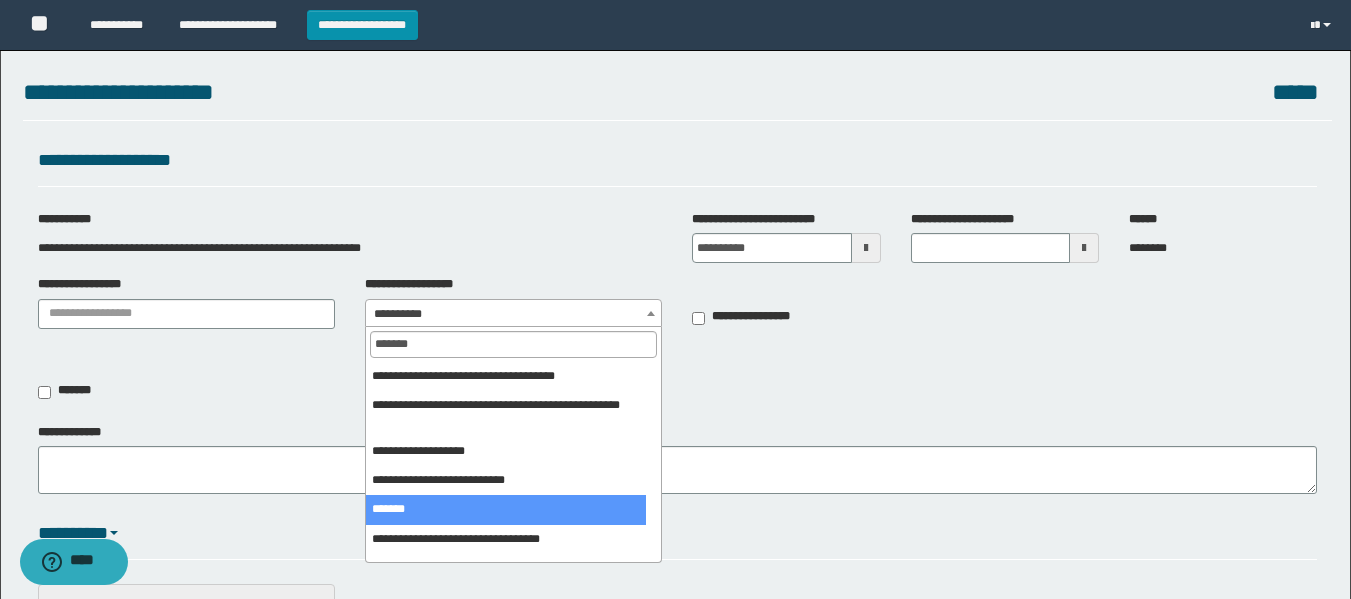 type on "*******" 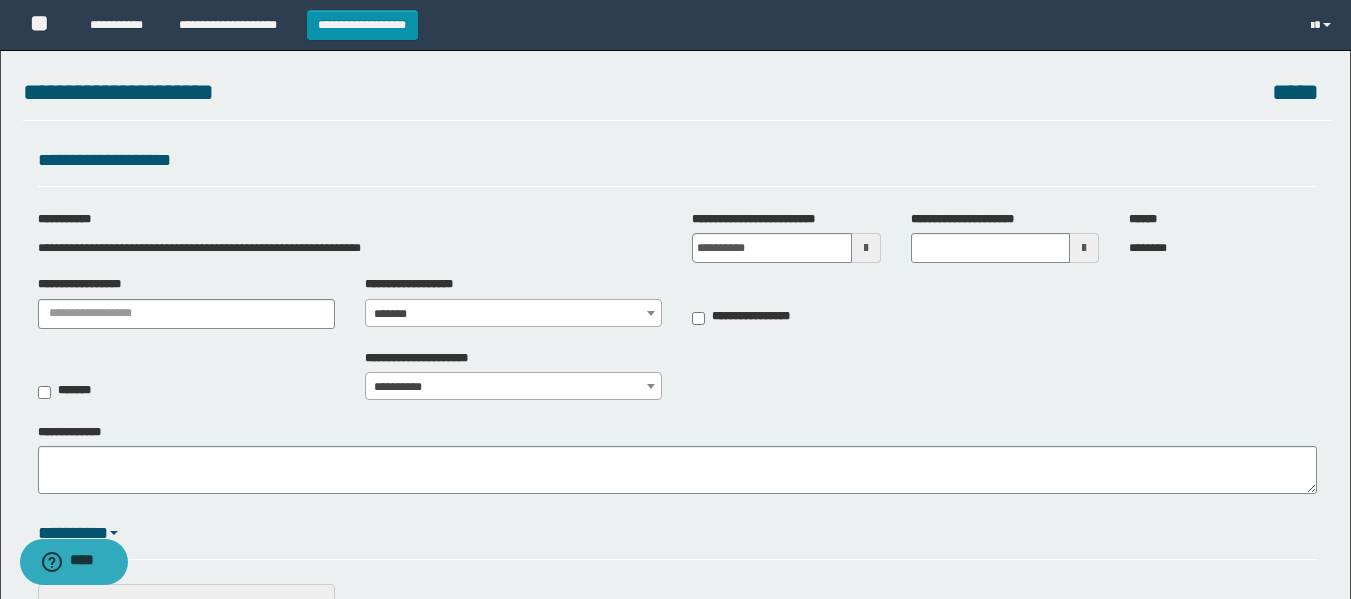 click at bounding box center [866, 248] 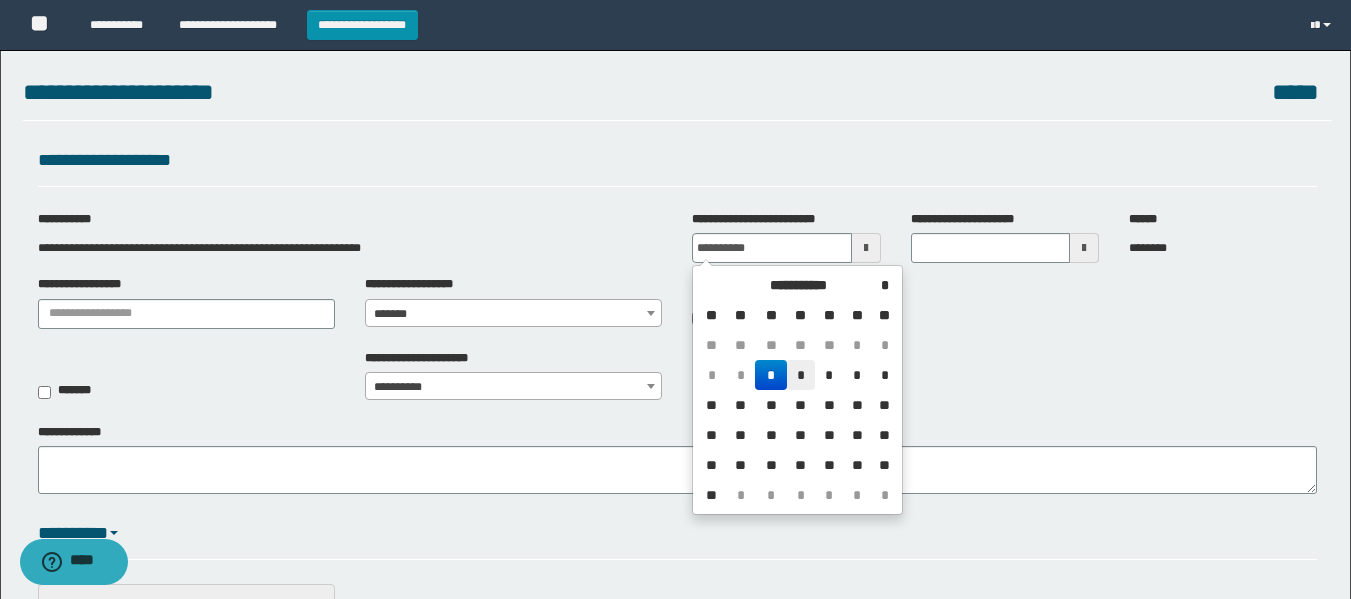 click on "*" at bounding box center (801, 375) 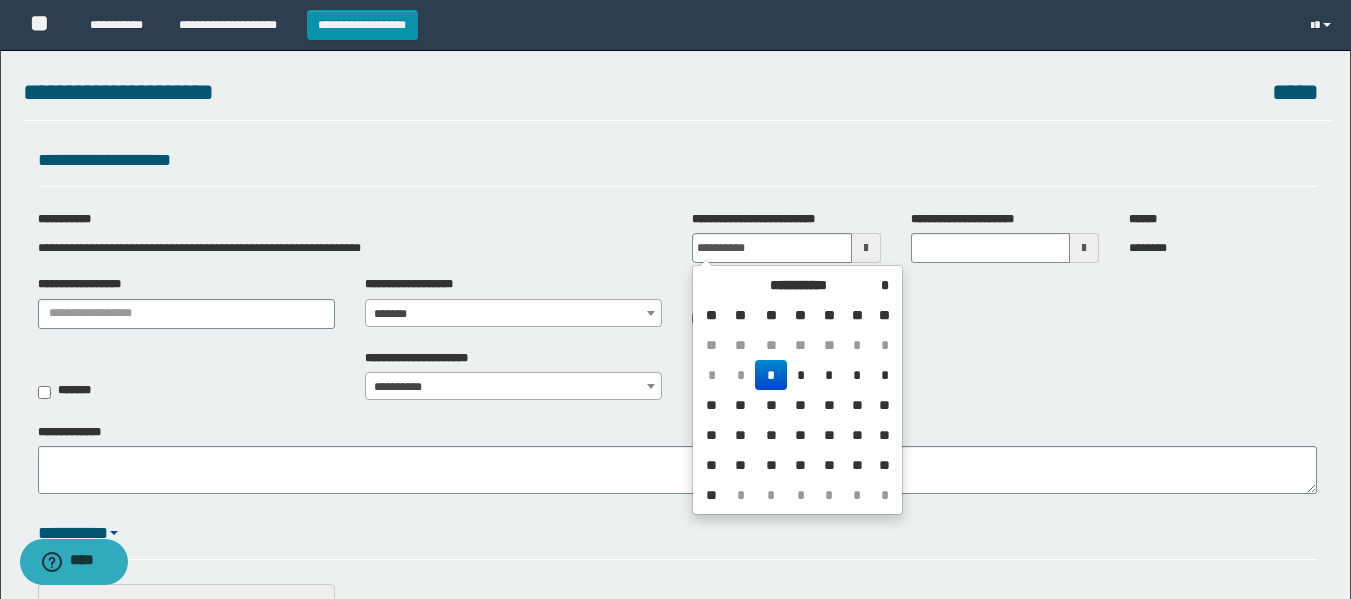 type on "**********" 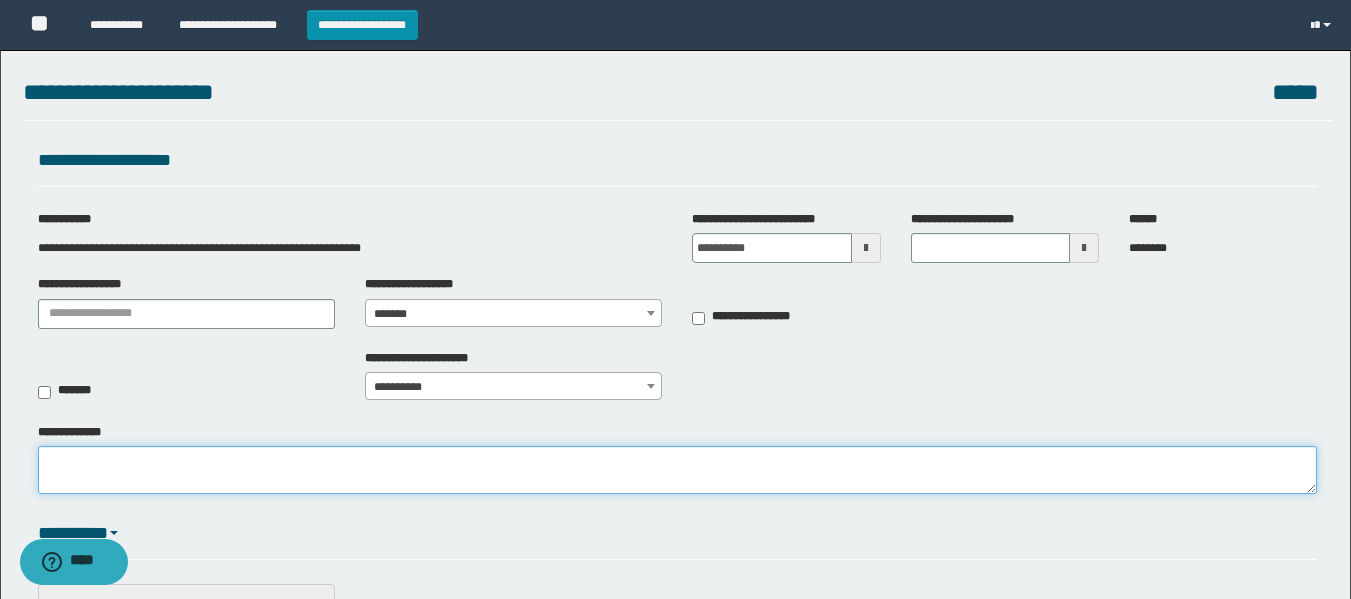 click on "**********" at bounding box center [677, 470] 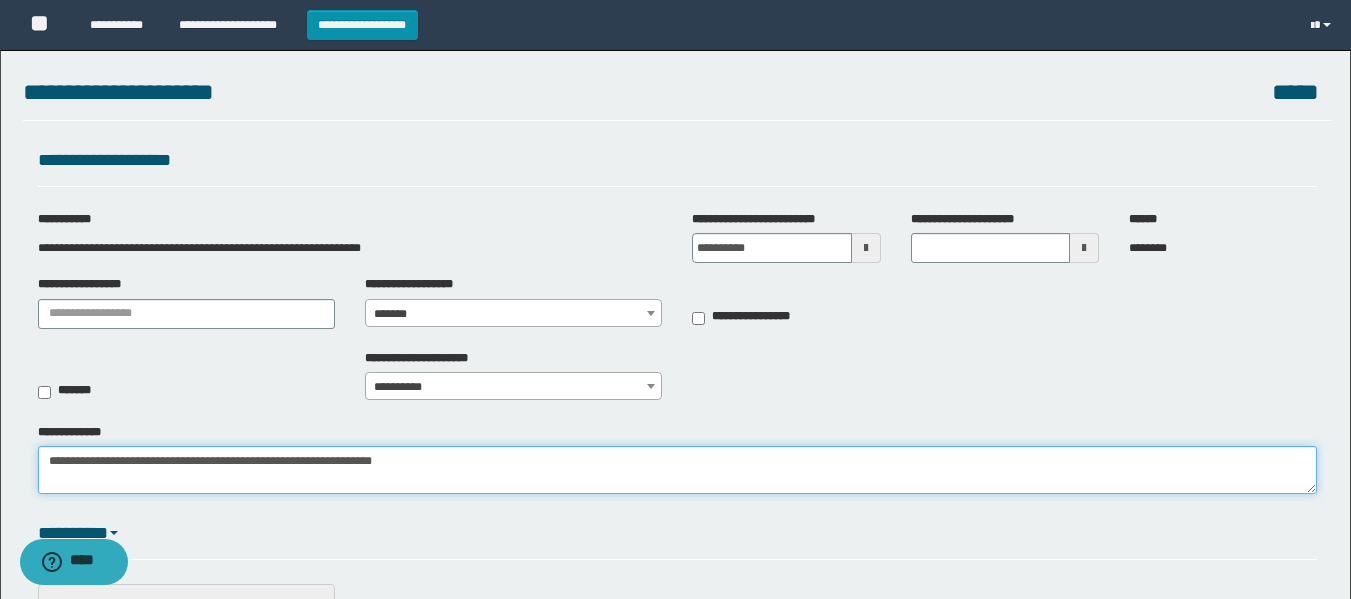 click on "**********" at bounding box center [677, 470] 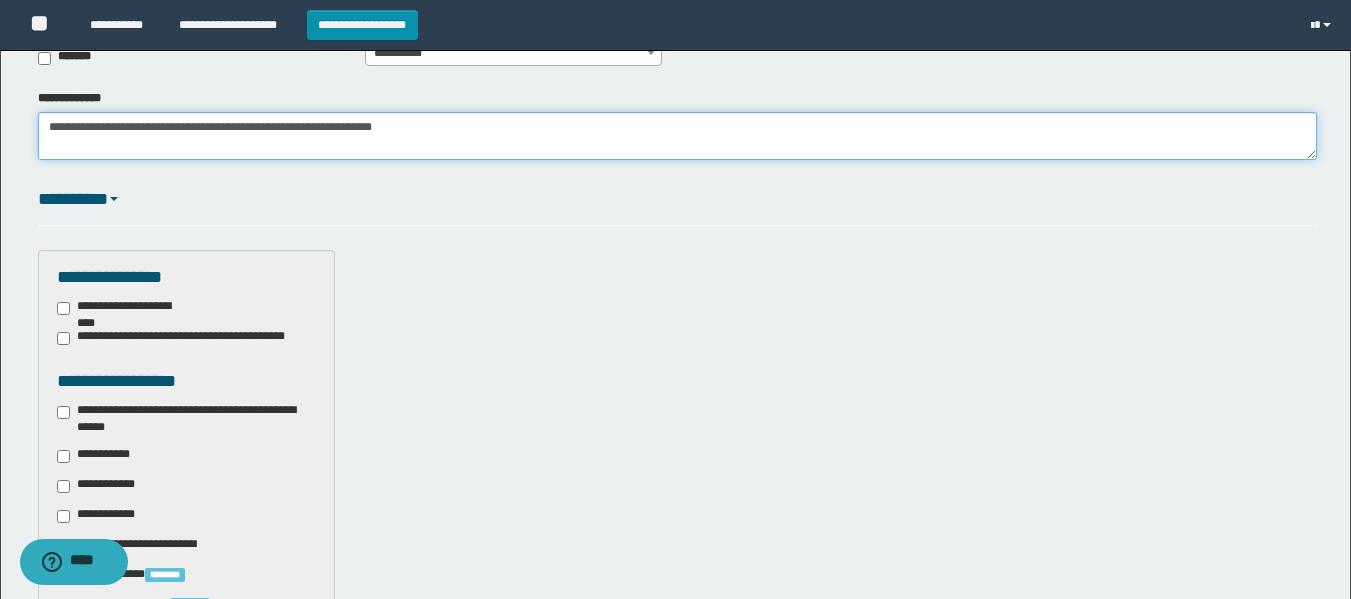 scroll, scrollTop: 400, scrollLeft: 0, axis: vertical 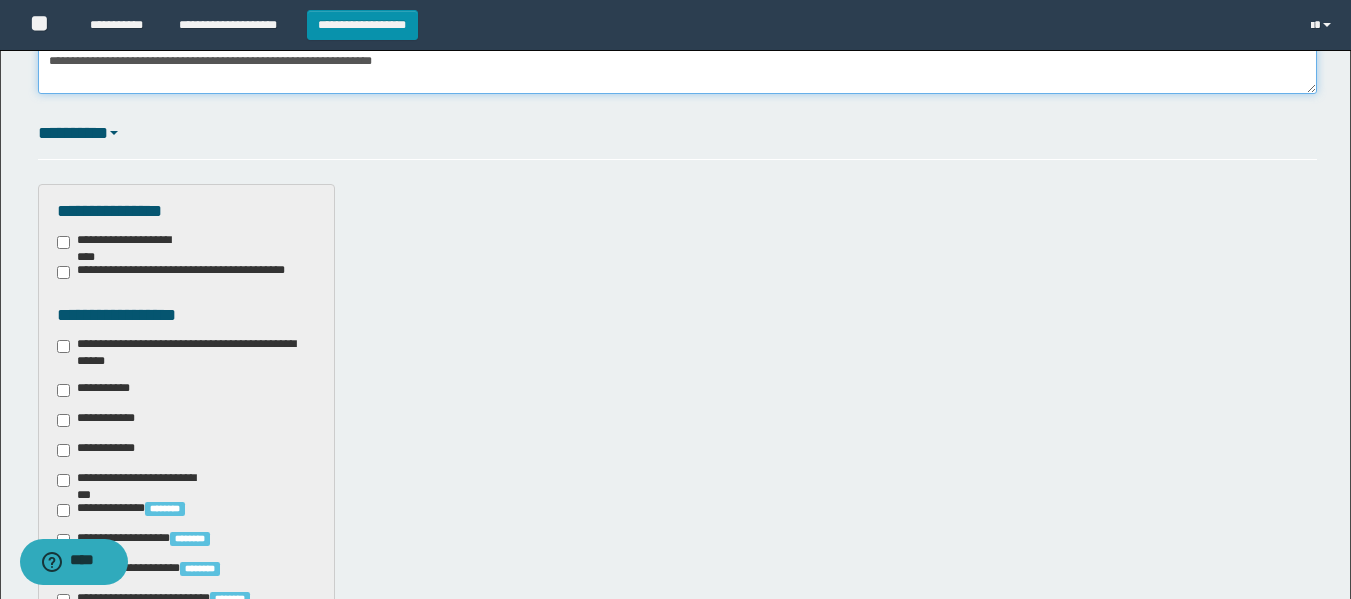 type on "**********" 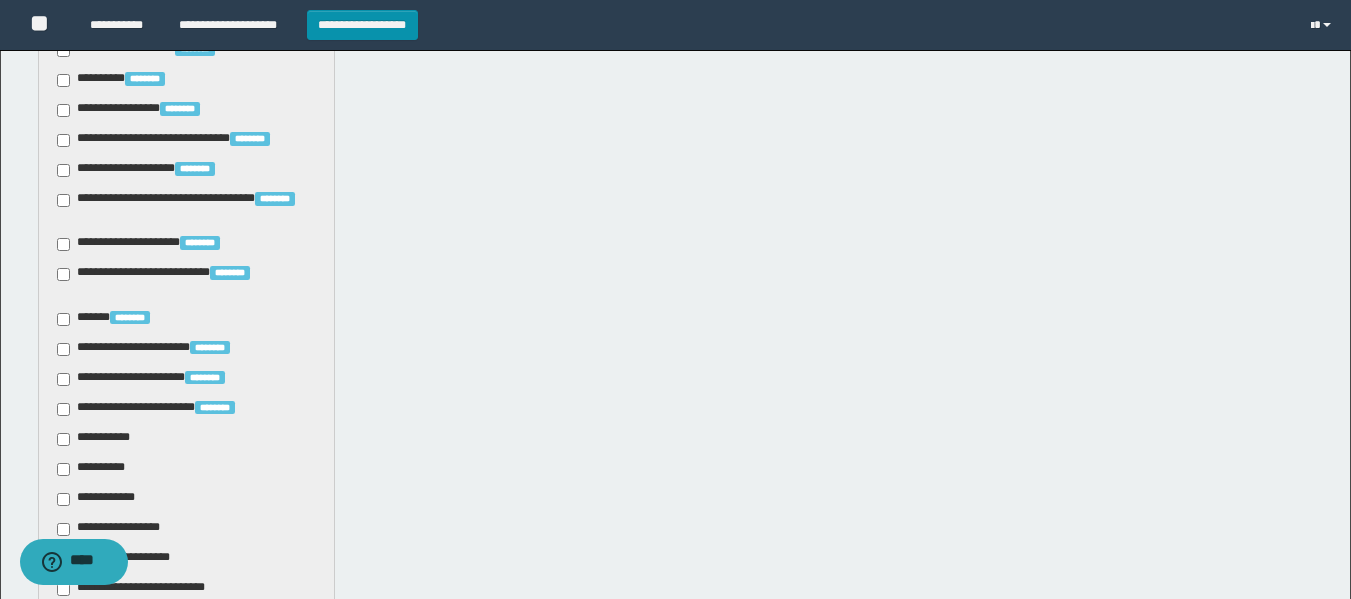 scroll, scrollTop: 1200, scrollLeft: 0, axis: vertical 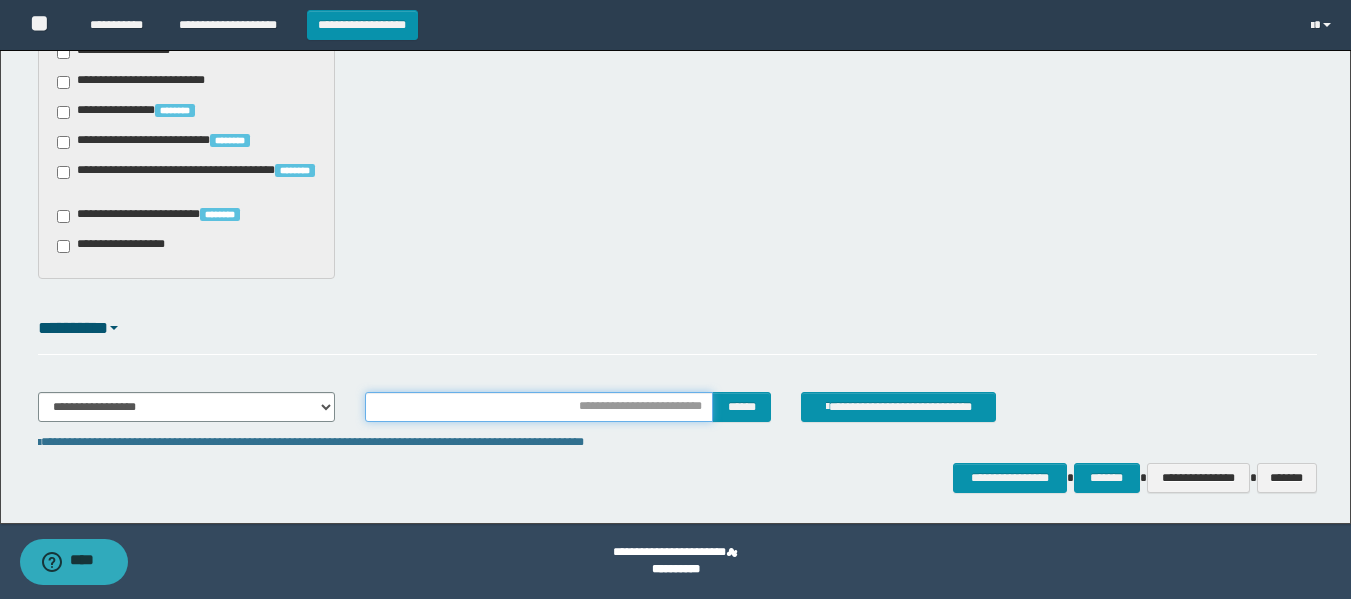 click at bounding box center [539, 407] 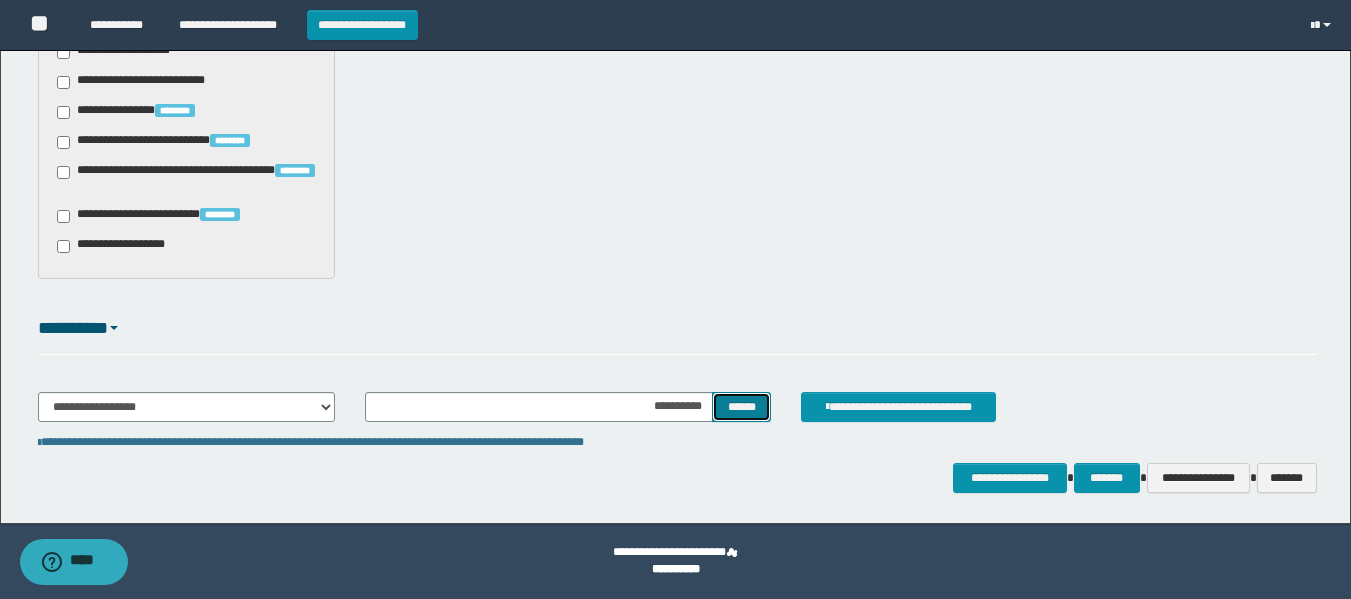 click on "******" at bounding box center (741, 407) 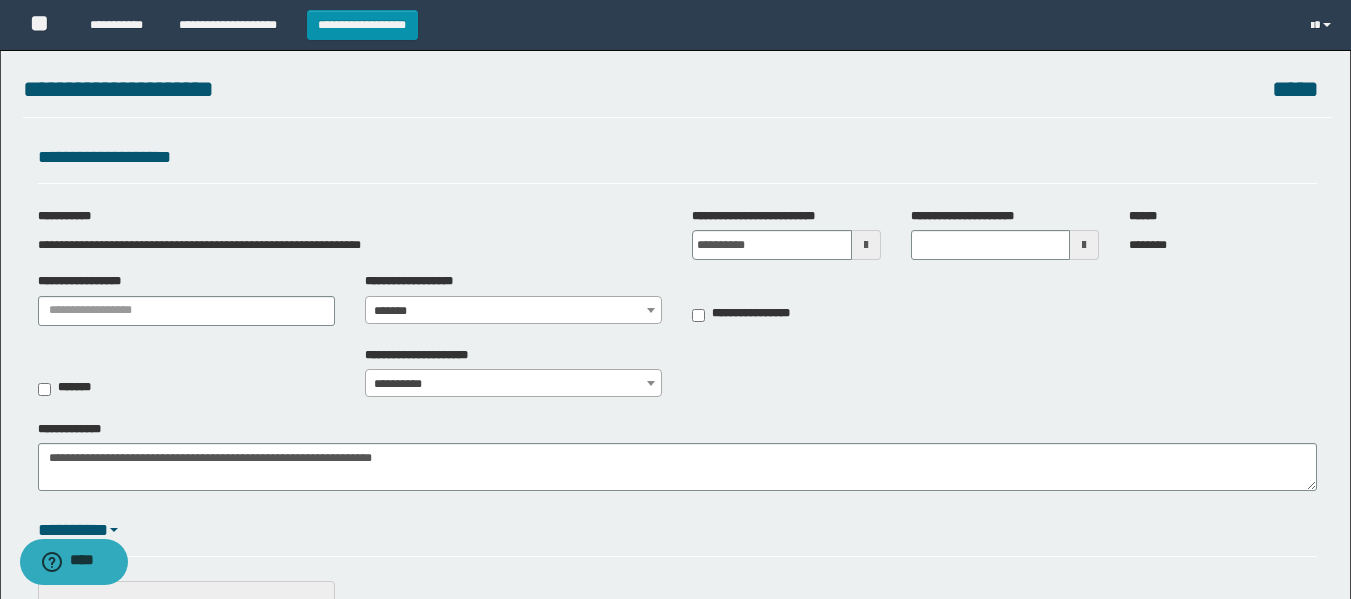 scroll, scrollTop: 0, scrollLeft: 0, axis: both 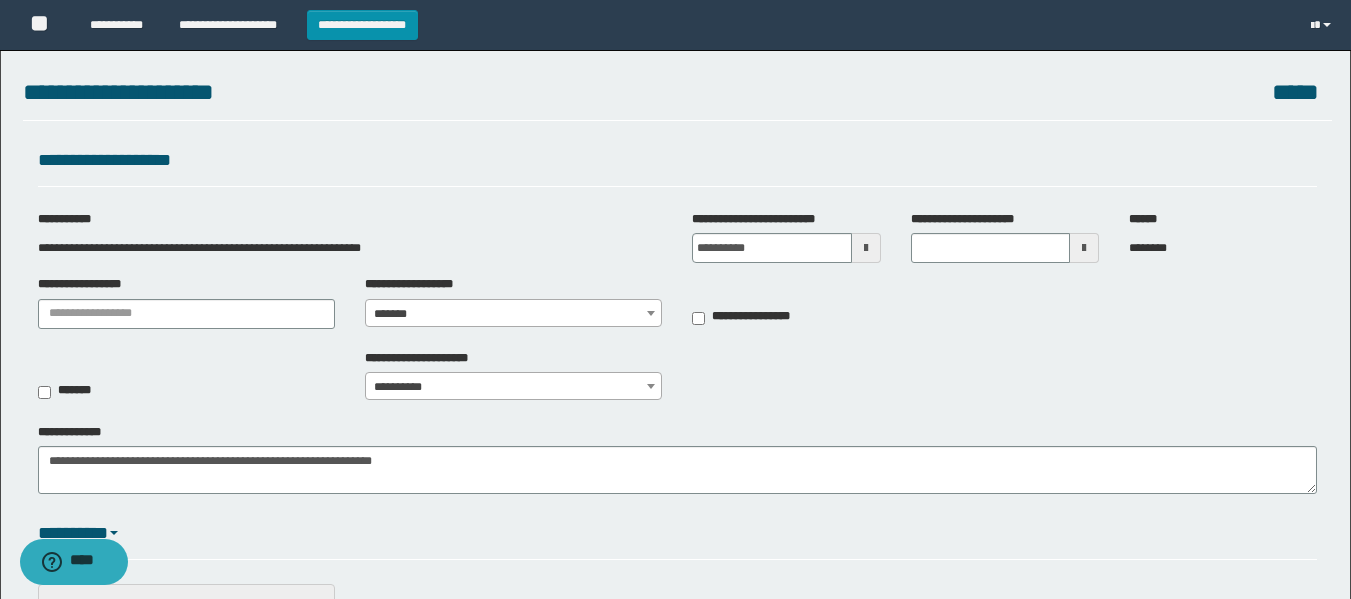 click at bounding box center [1084, 248] 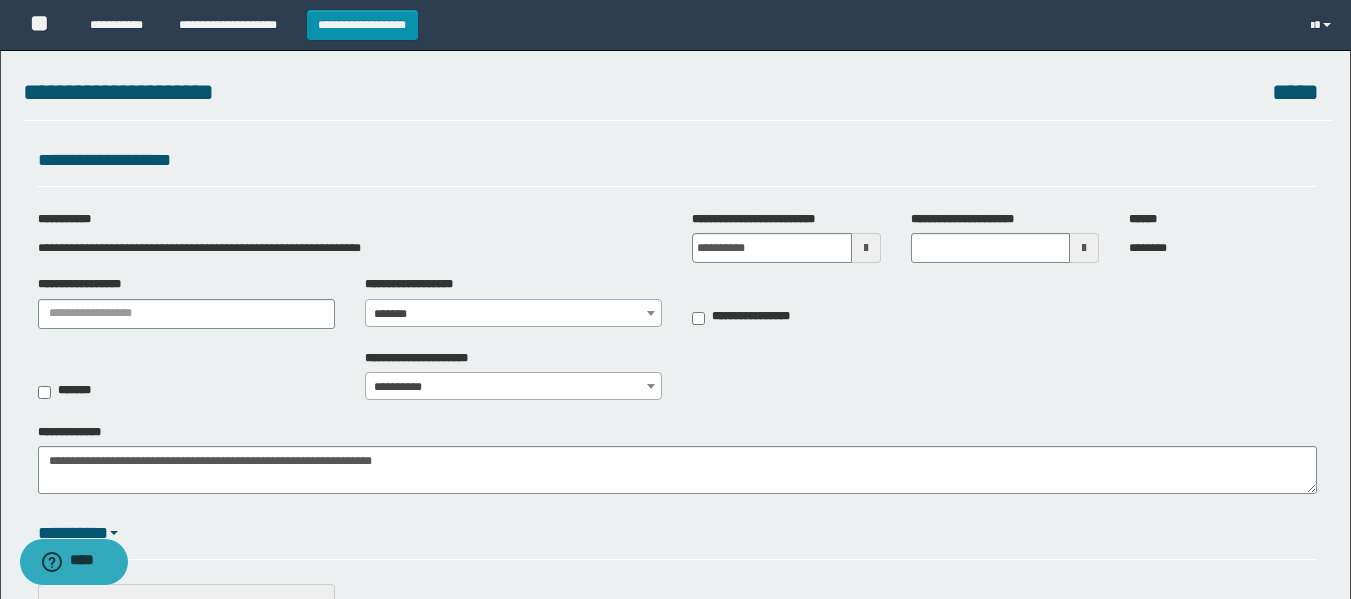 click at bounding box center (866, 248) 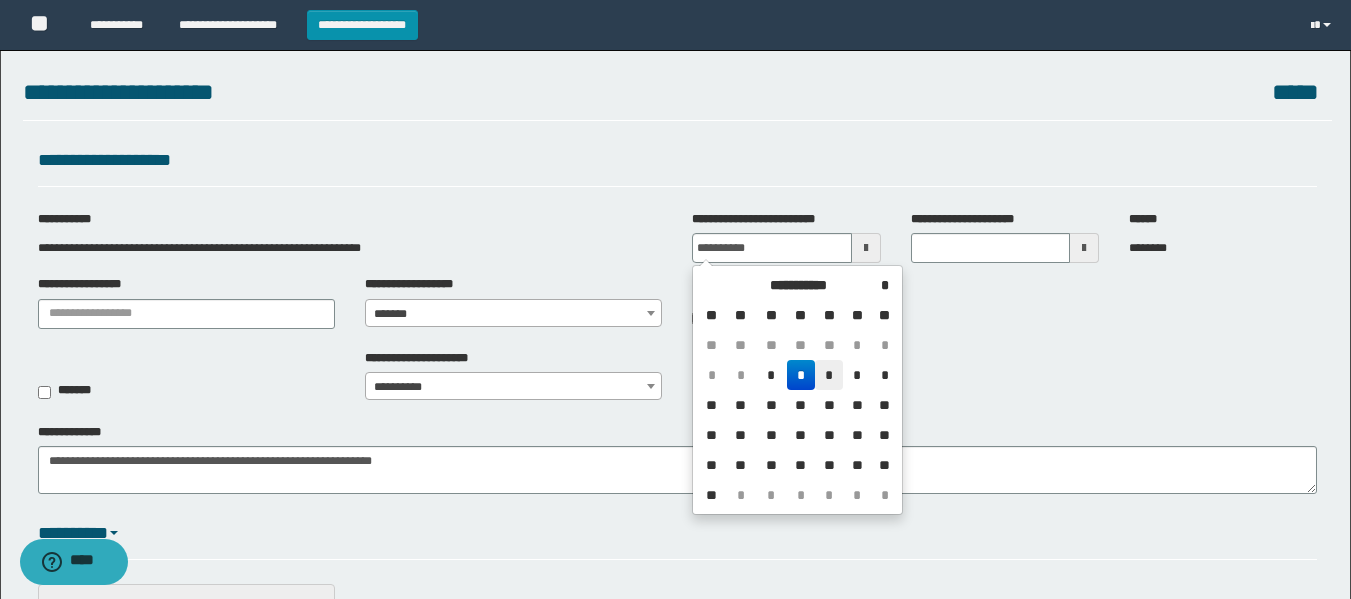 click on "*" at bounding box center (829, 375) 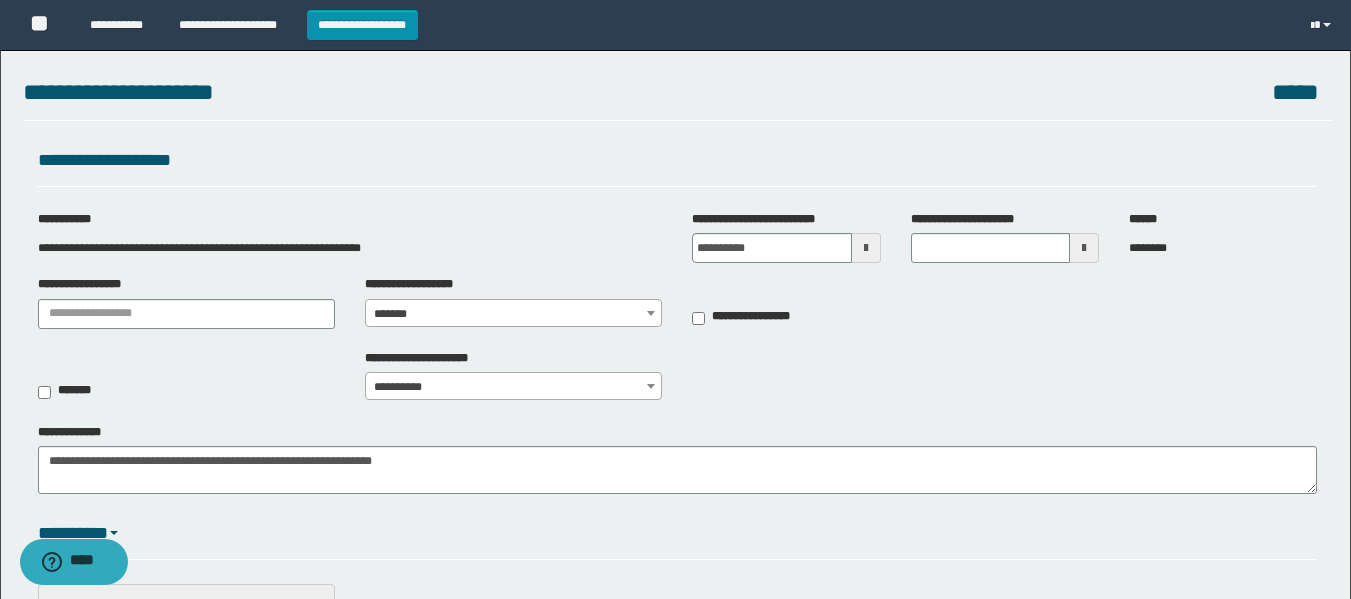 click at bounding box center [866, 248] 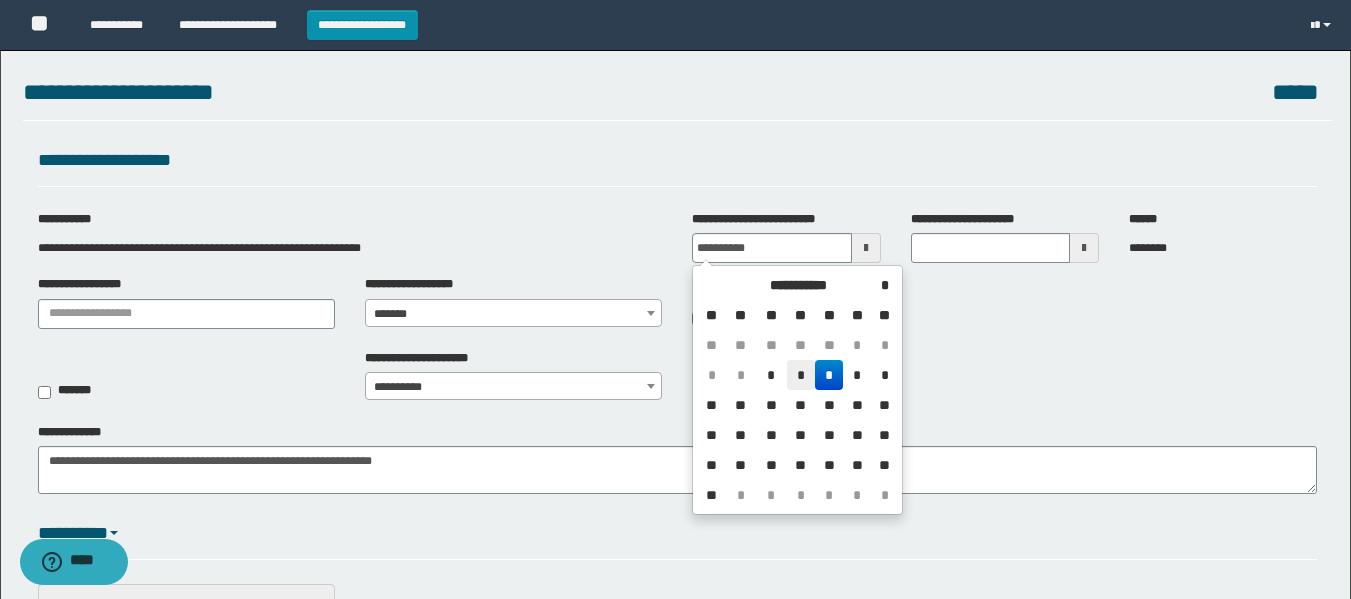click on "*" at bounding box center (801, 375) 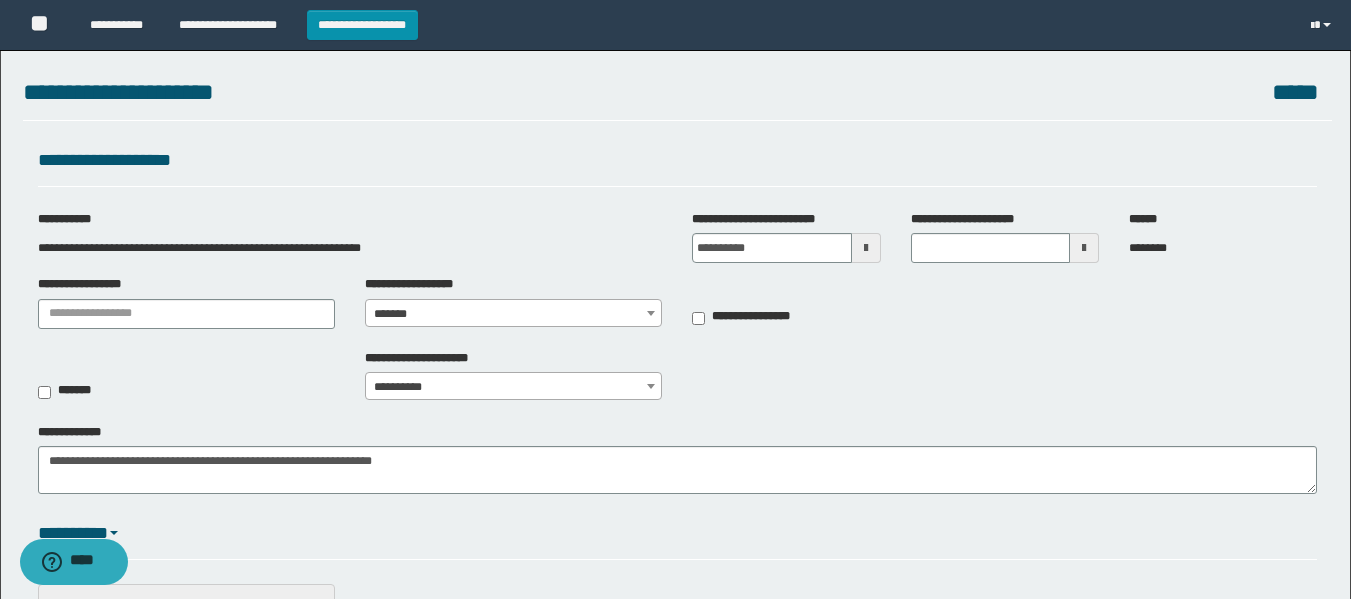 click at bounding box center [1084, 248] 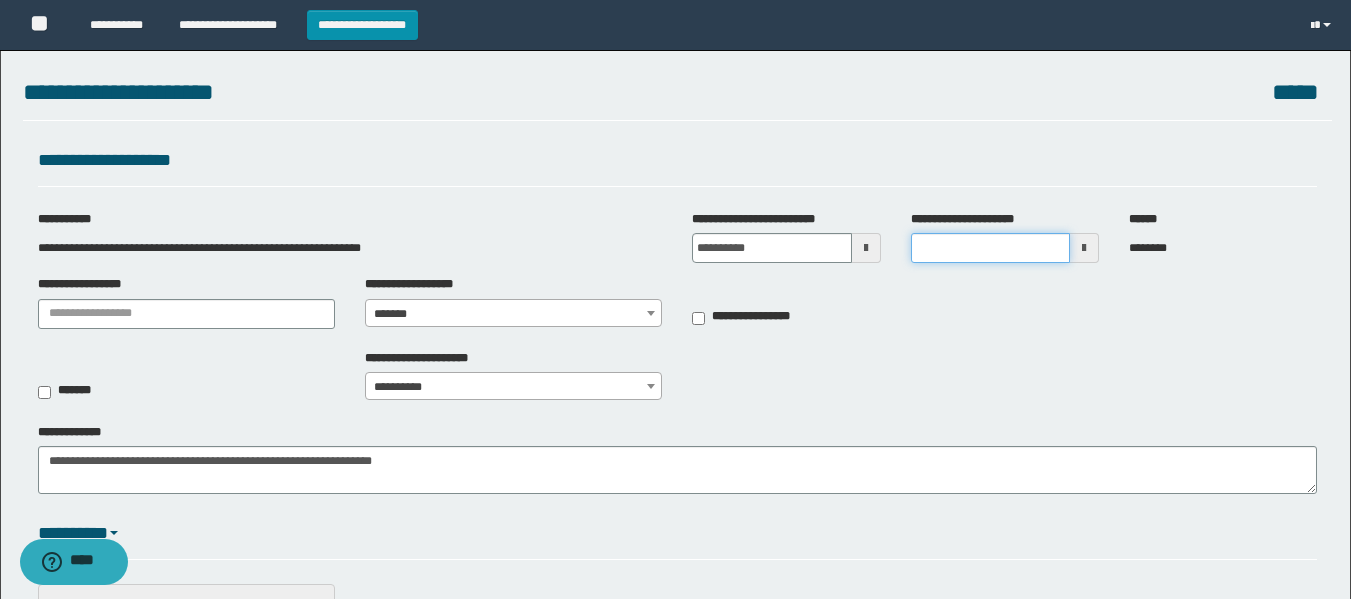 click on "**********" at bounding box center (990, 248) 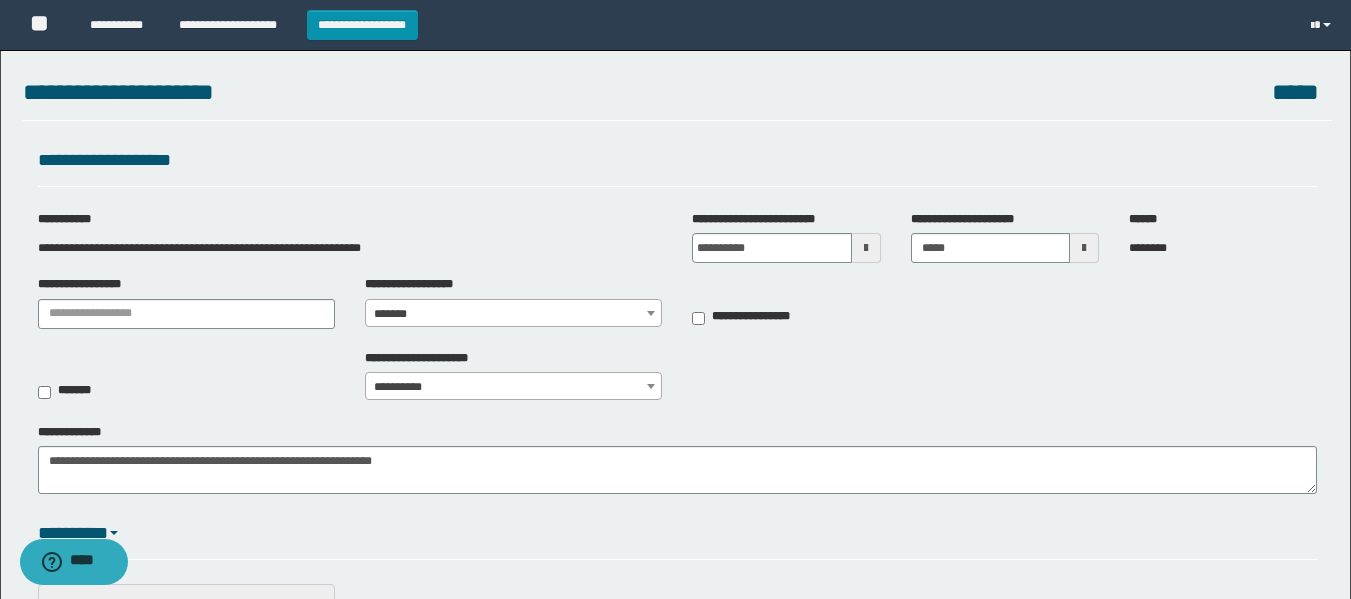 type on "*******" 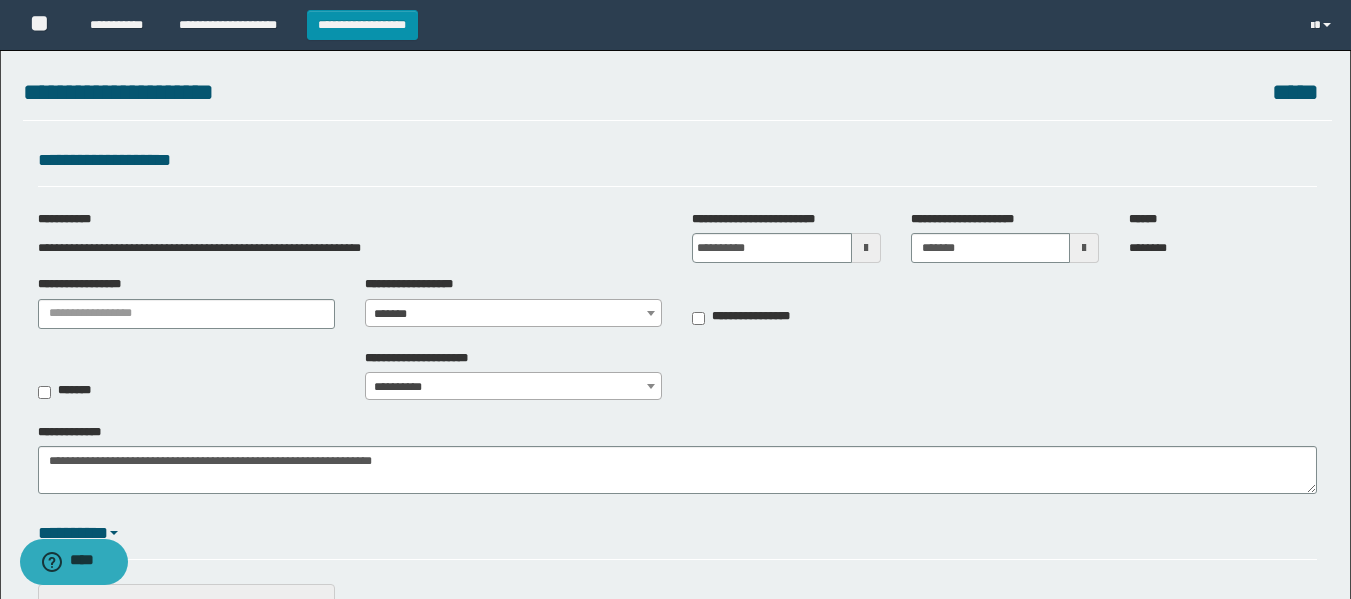 click on "**********" at bounding box center [677, 381] 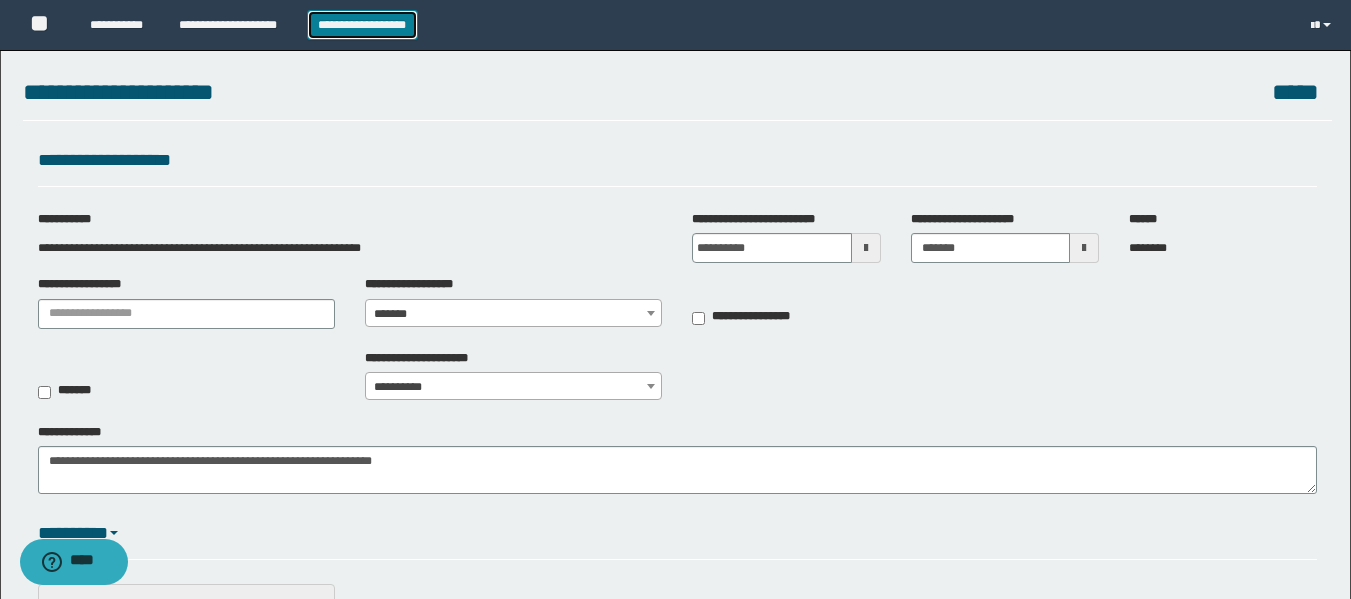 click on "**********" at bounding box center [362, 25] 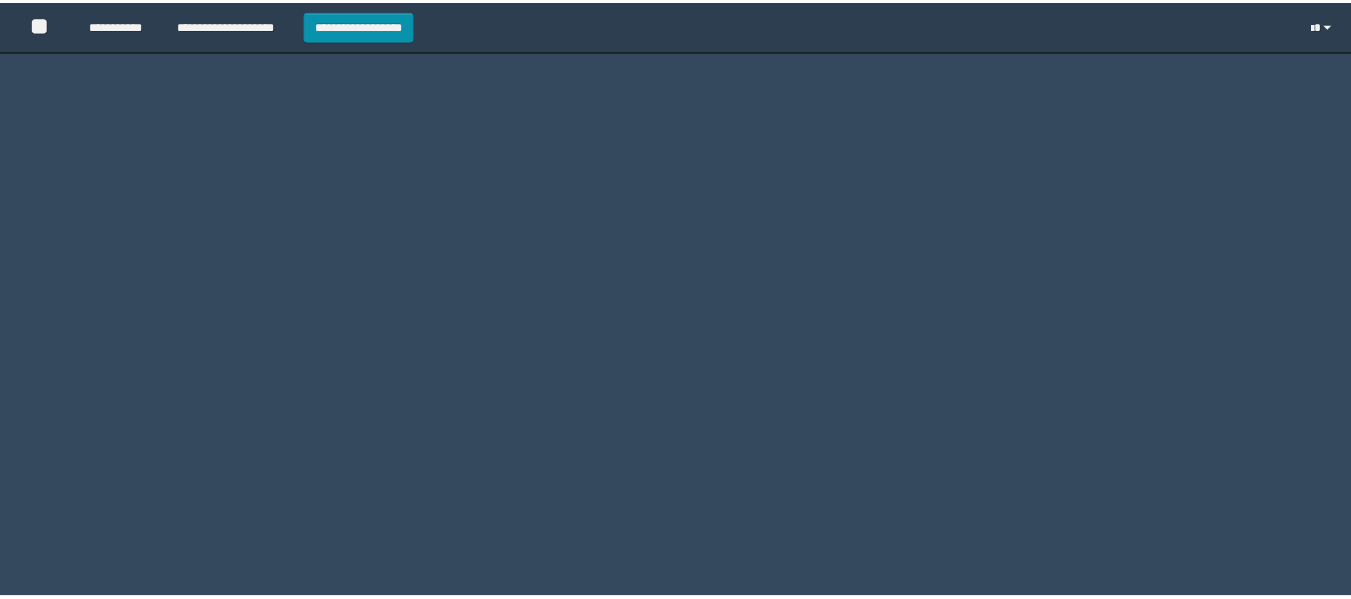 scroll, scrollTop: 0, scrollLeft: 0, axis: both 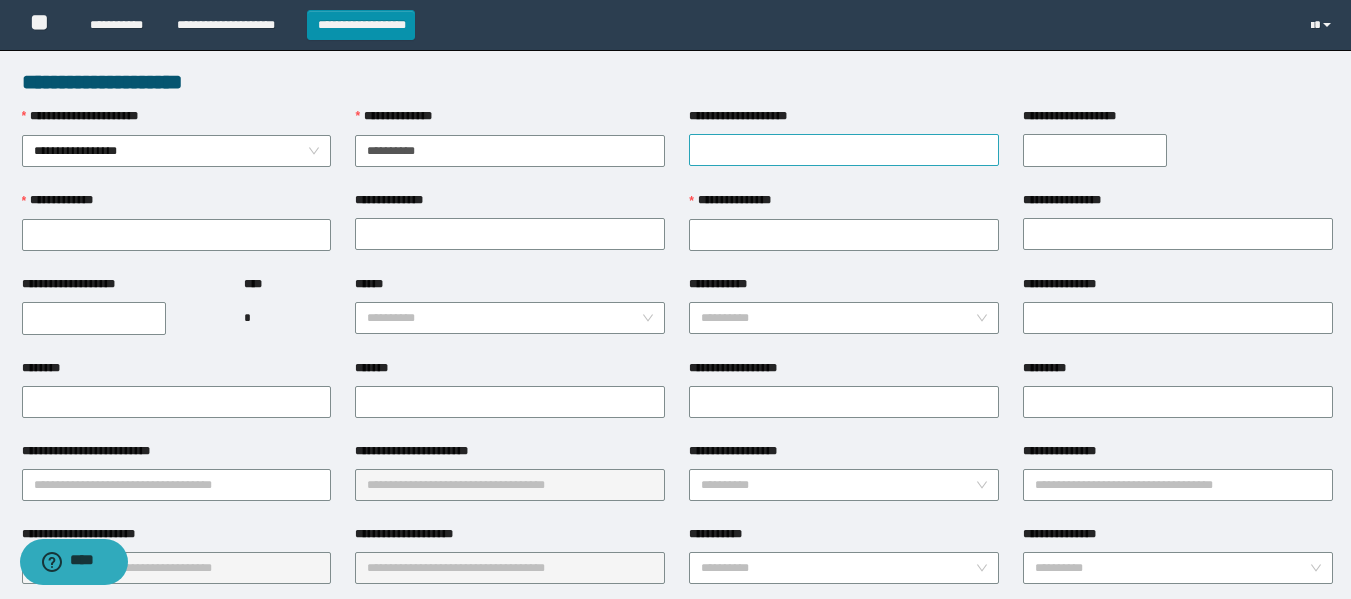 type on "**********" 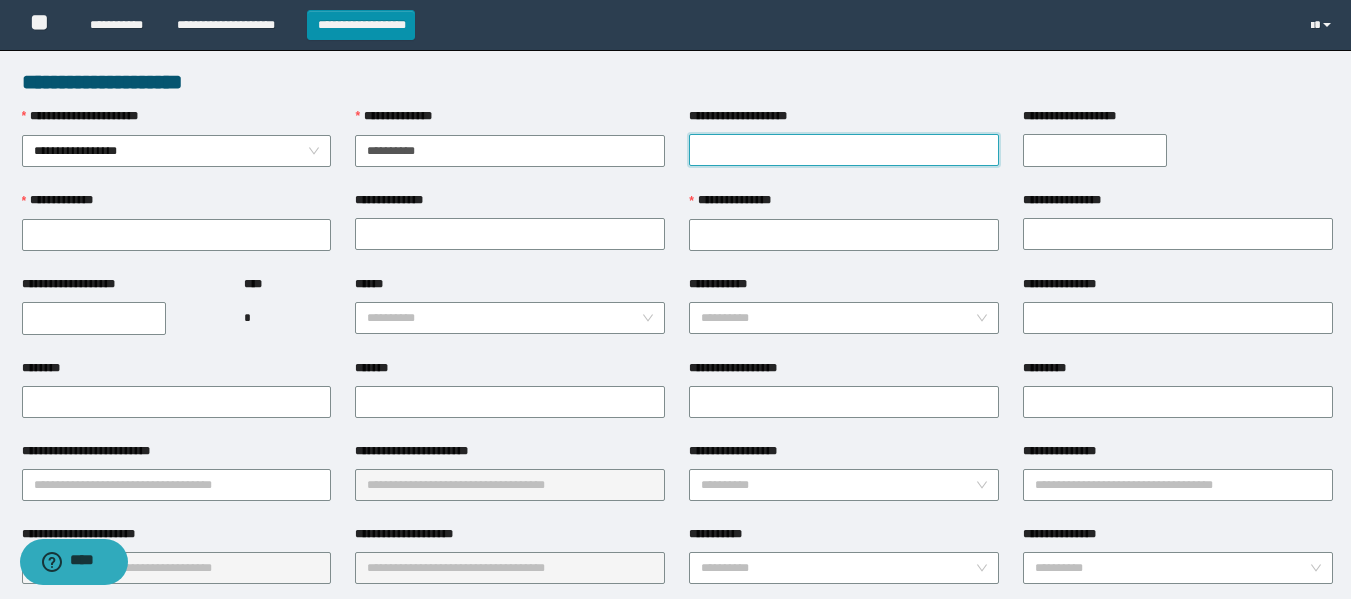click on "**********" at bounding box center (844, 150) 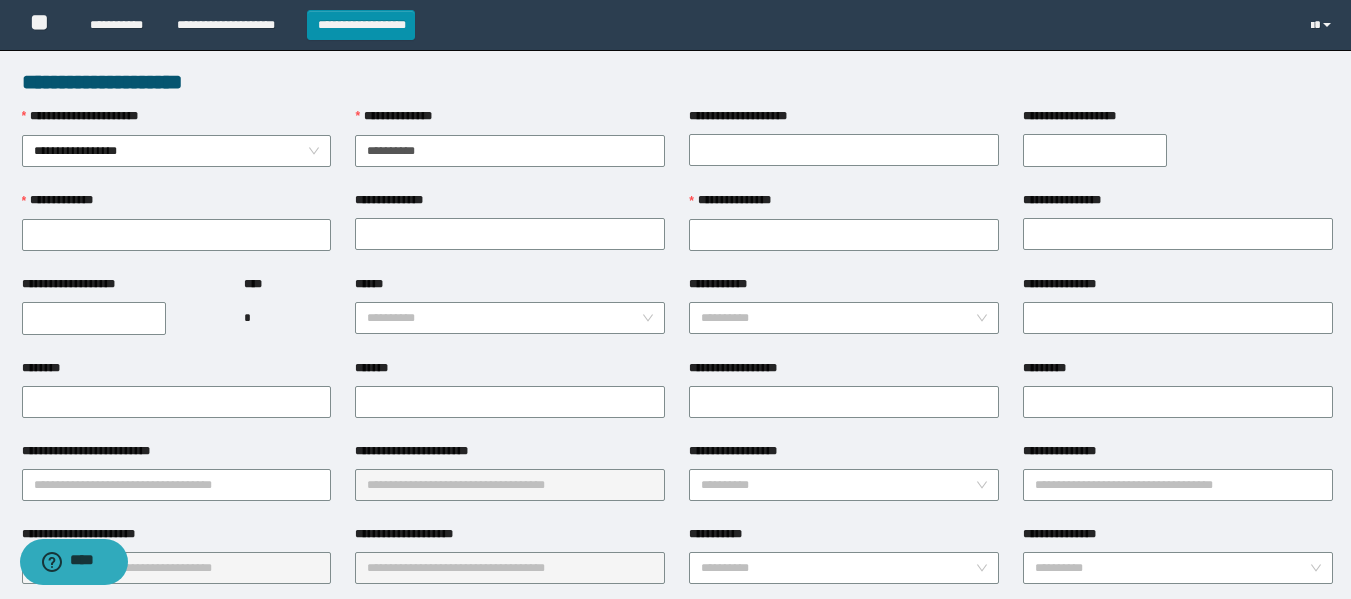 click on "**********" at bounding box center [677, 517] 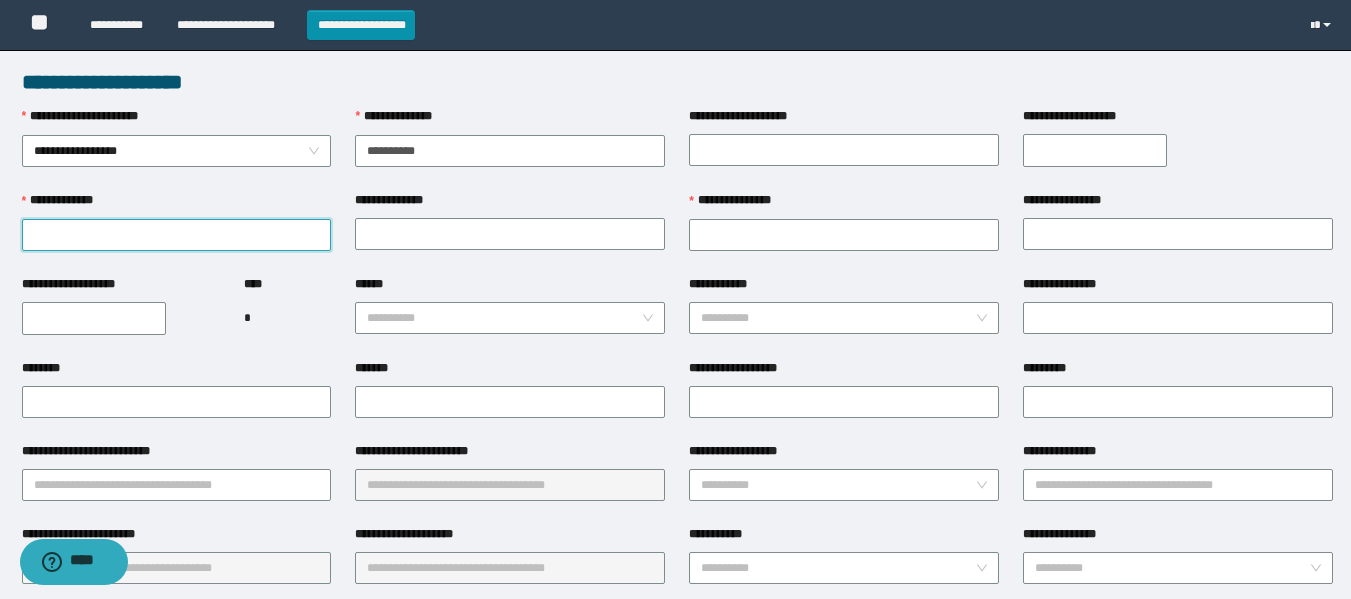 click on "**********" at bounding box center (177, 235) 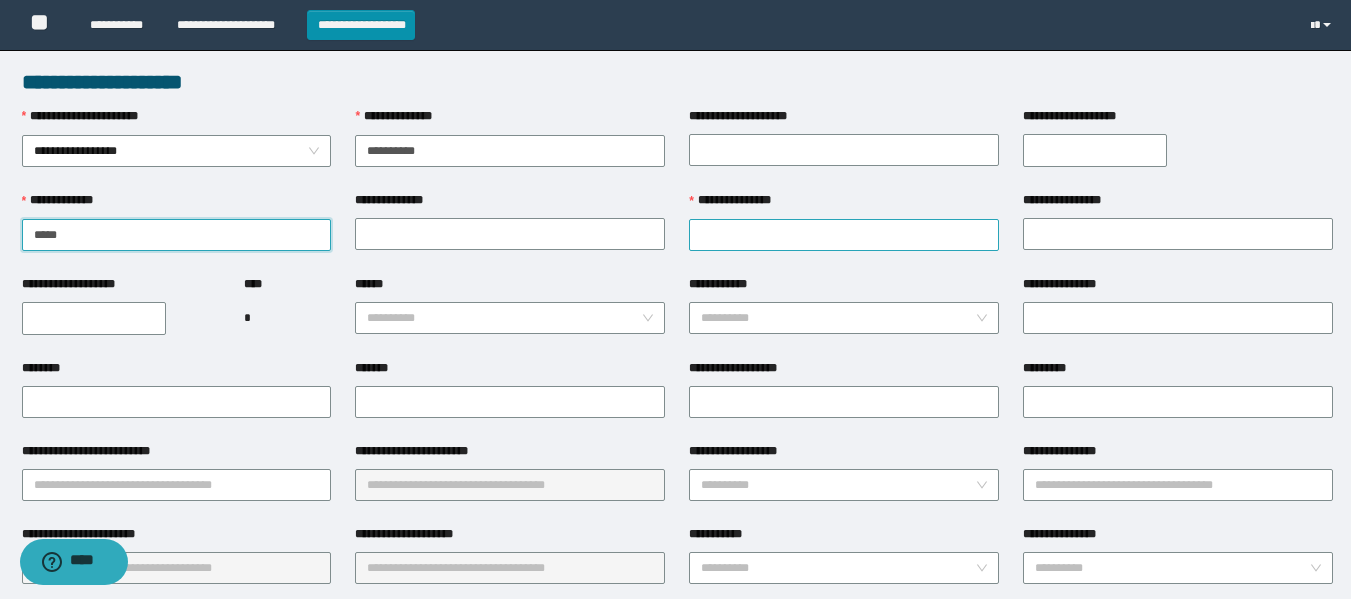 type on "*****" 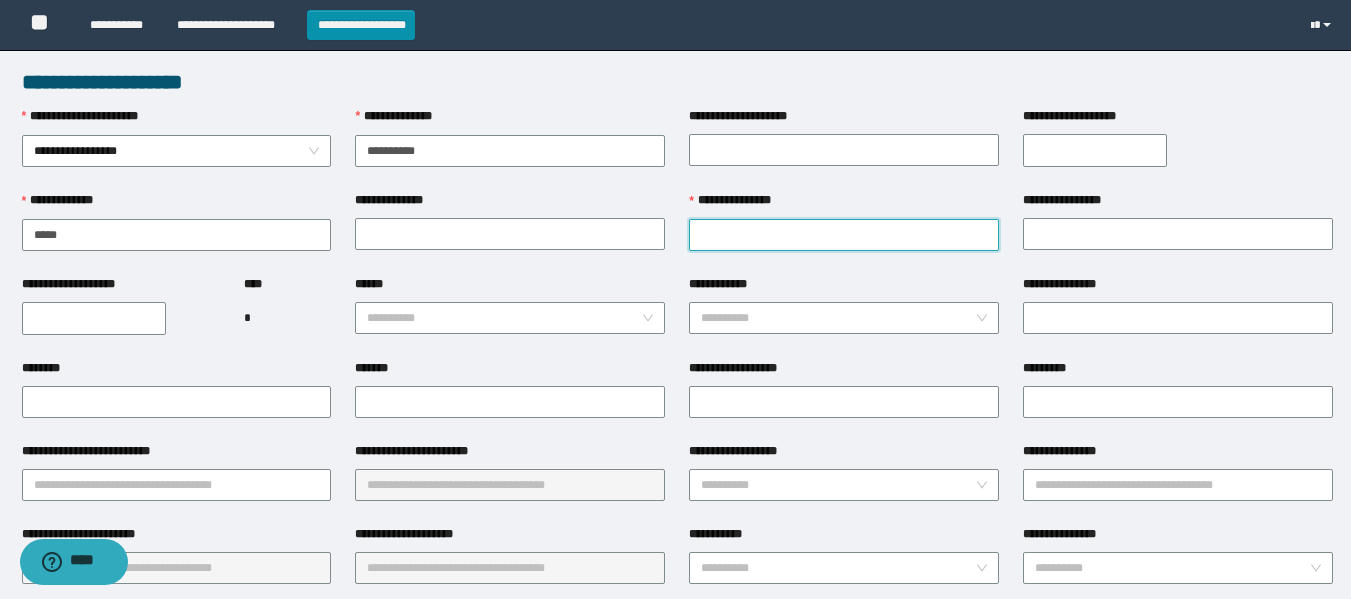 click on "**********" at bounding box center [844, 235] 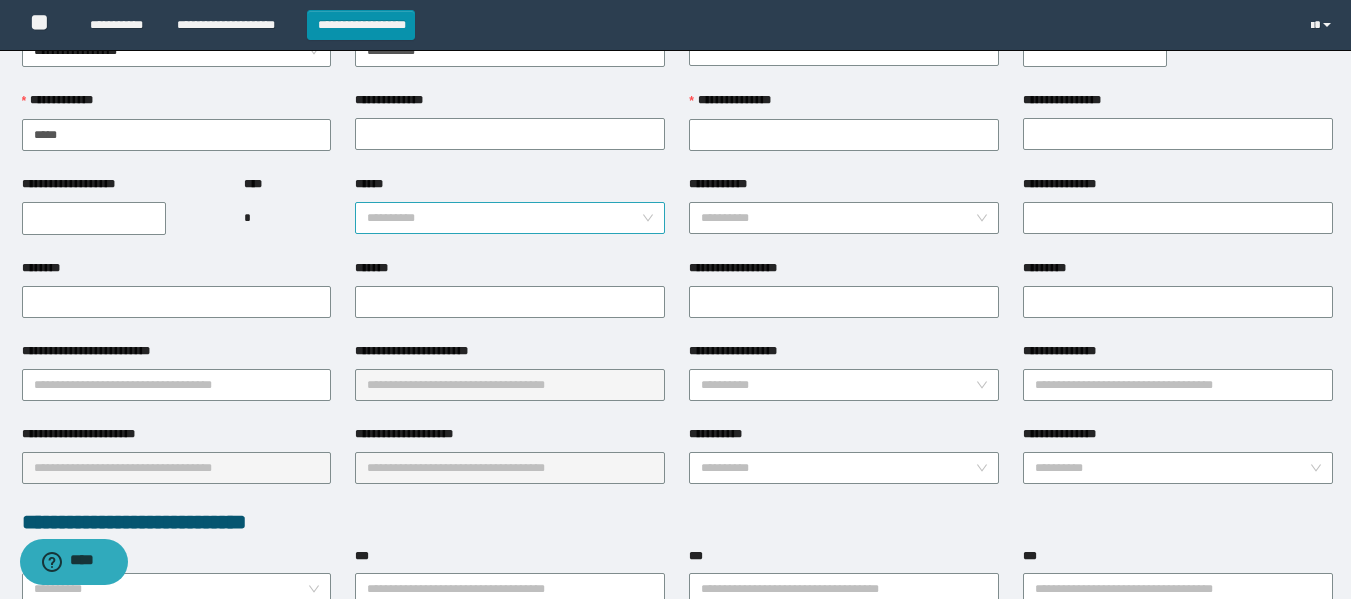 click on "******" at bounding box center [504, 218] 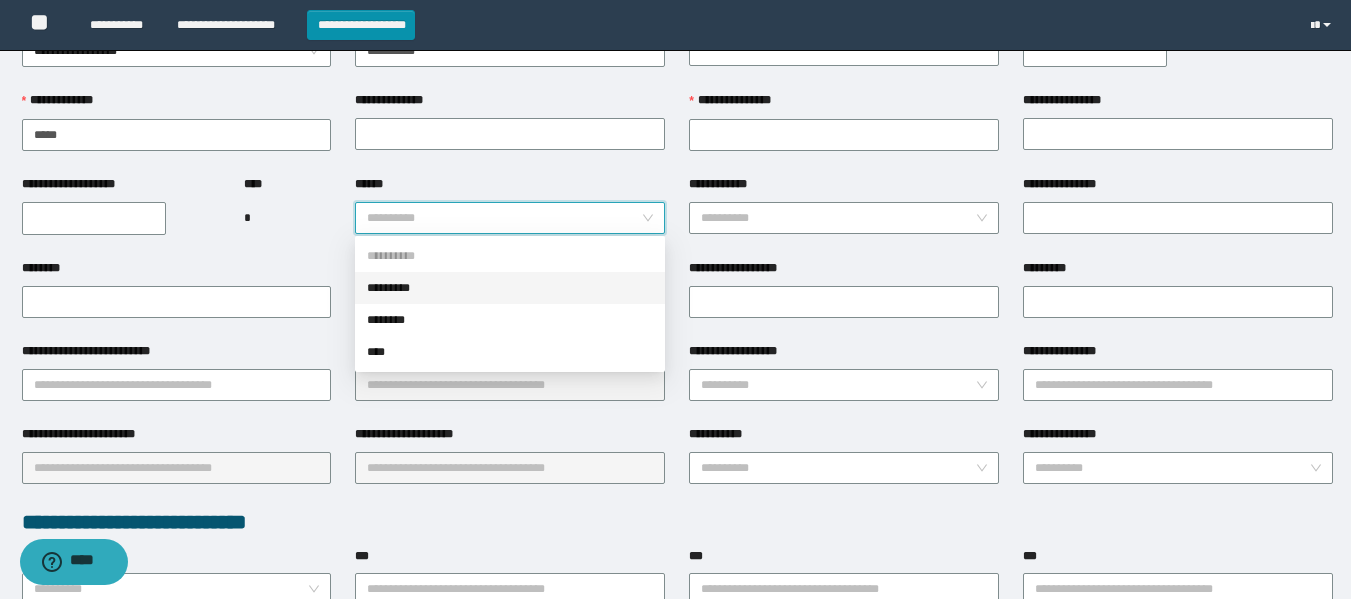 click on "*********" at bounding box center [510, 288] 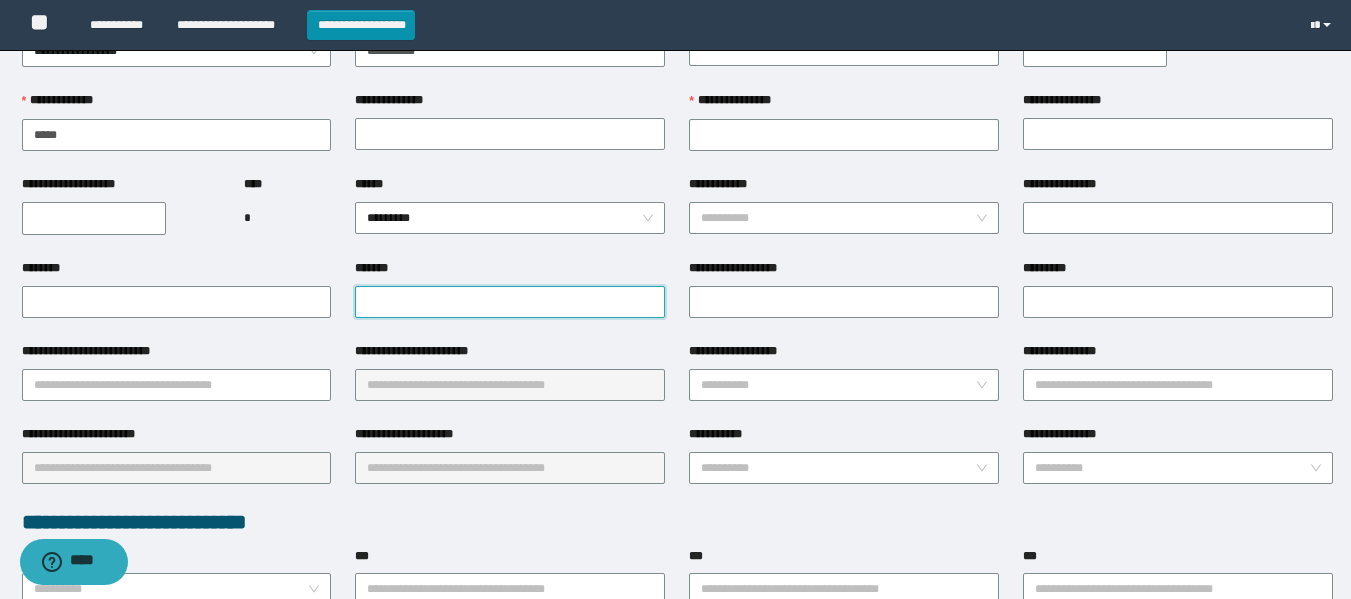 click on "*******" at bounding box center [510, 302] 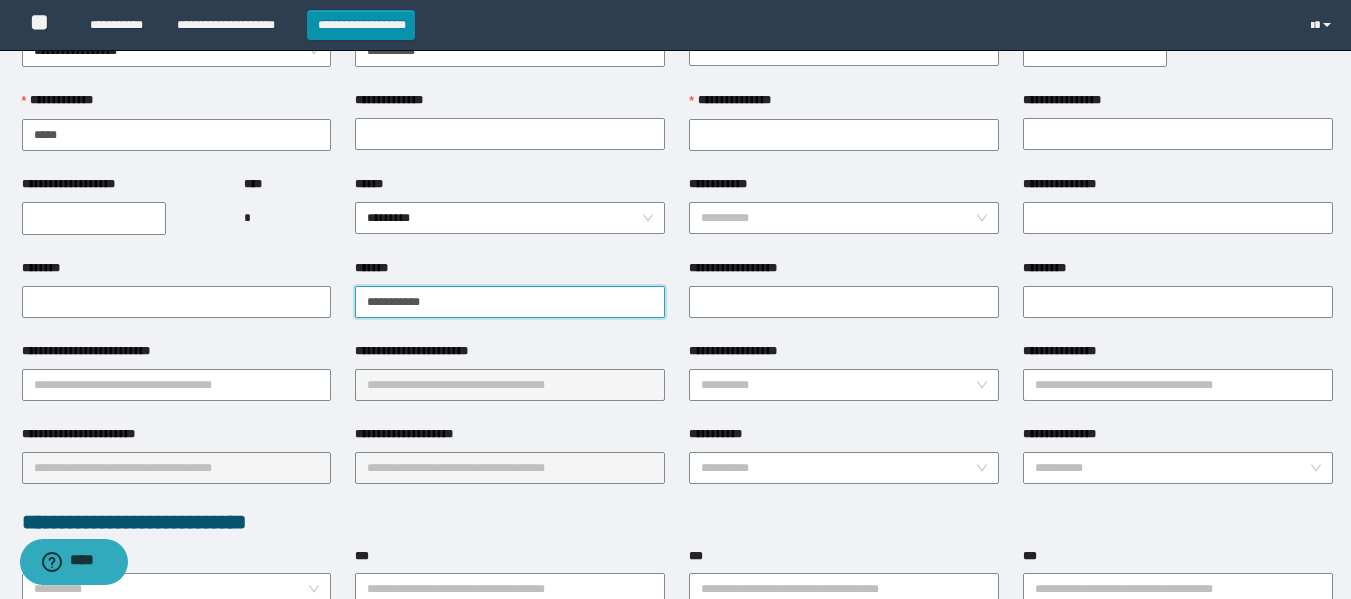 click on "**********" at bounding box center (510, 302) 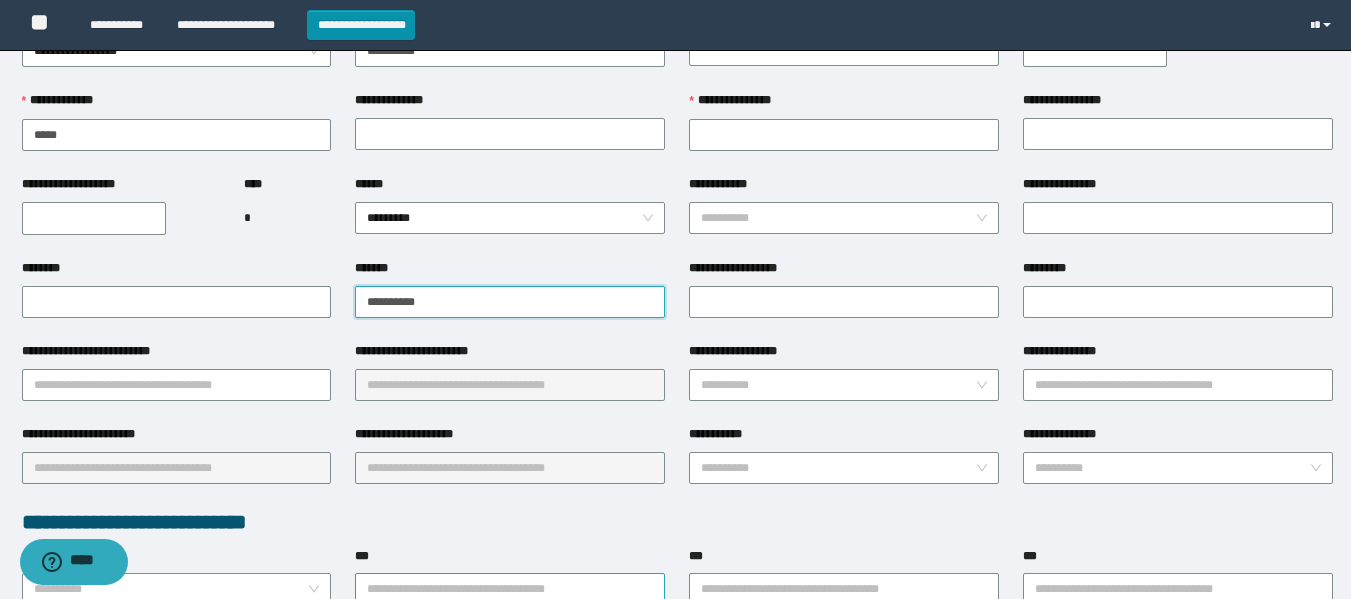 type on "**********" 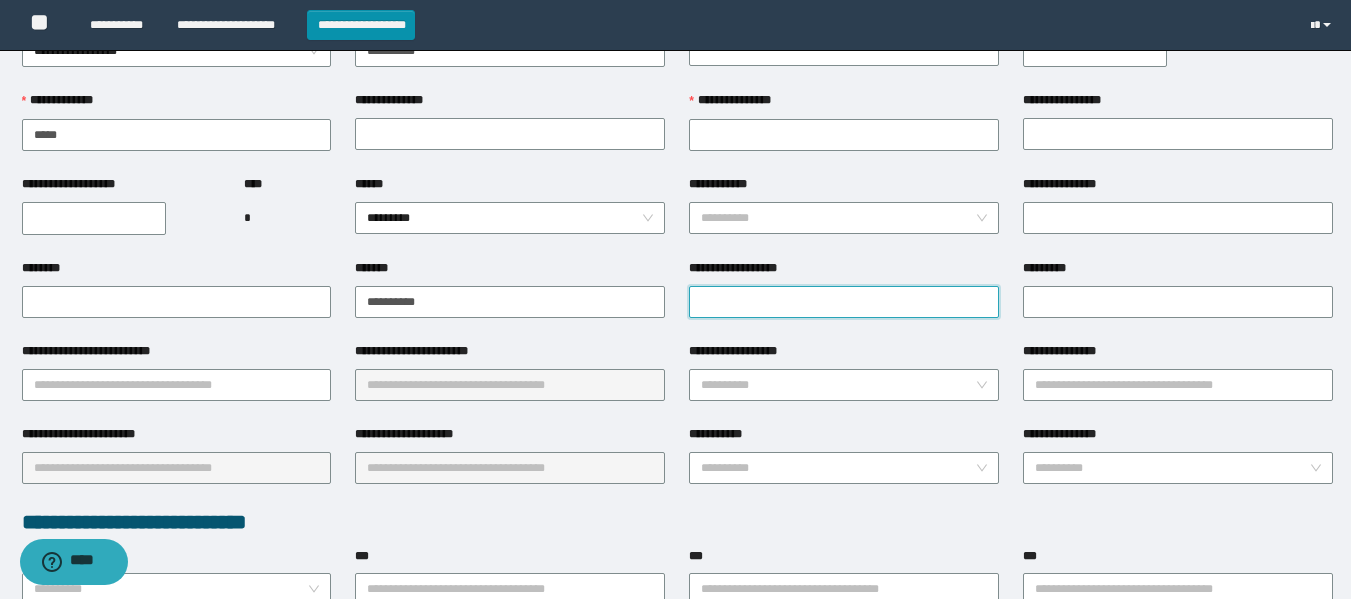 click on "**********" at bounding box center [844, 302] 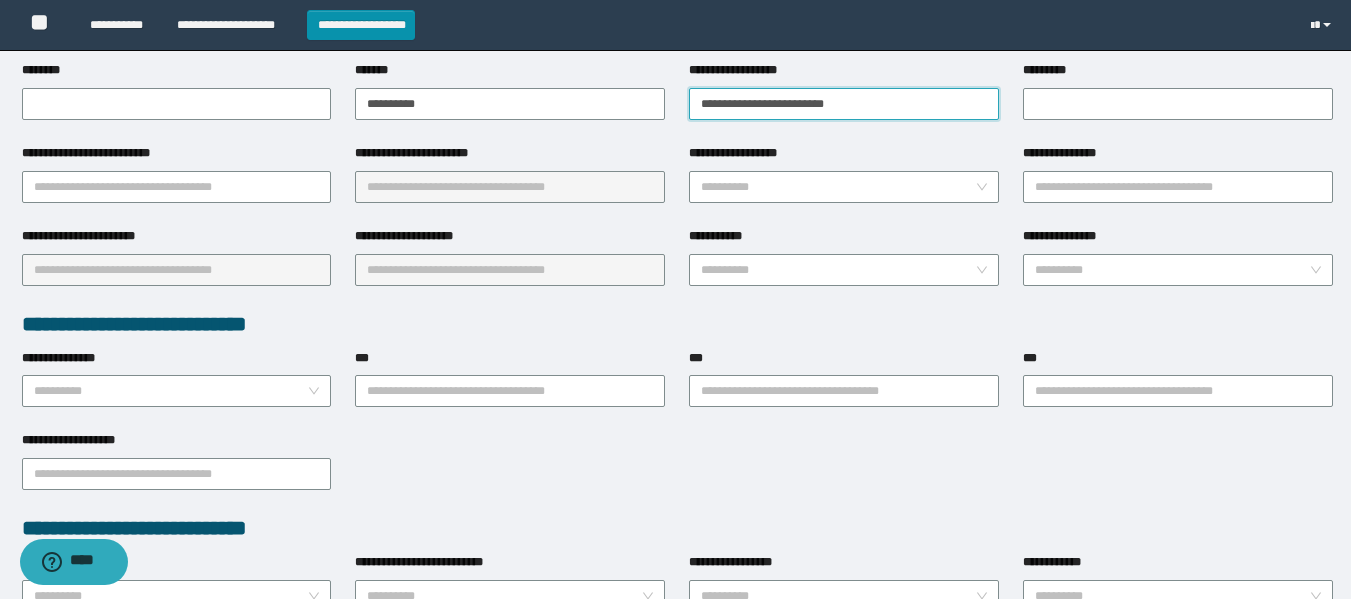 scroll, scrollTop: 300, scrollLeft: 0, axis: vertical 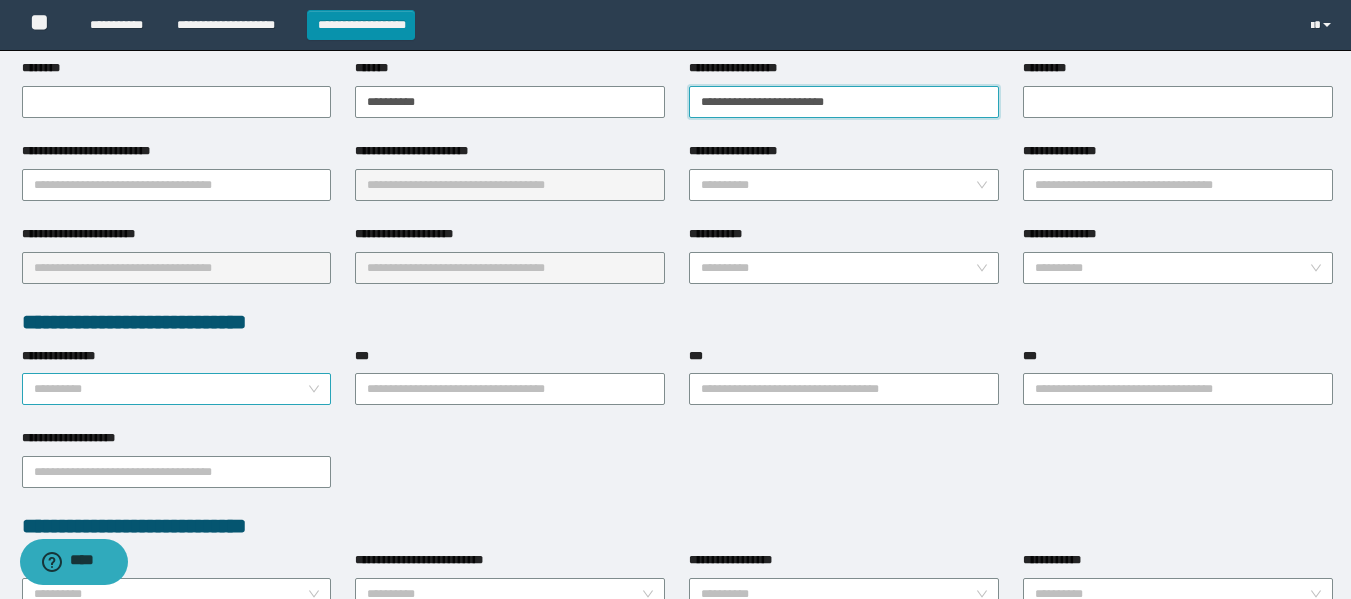 type on "**********" 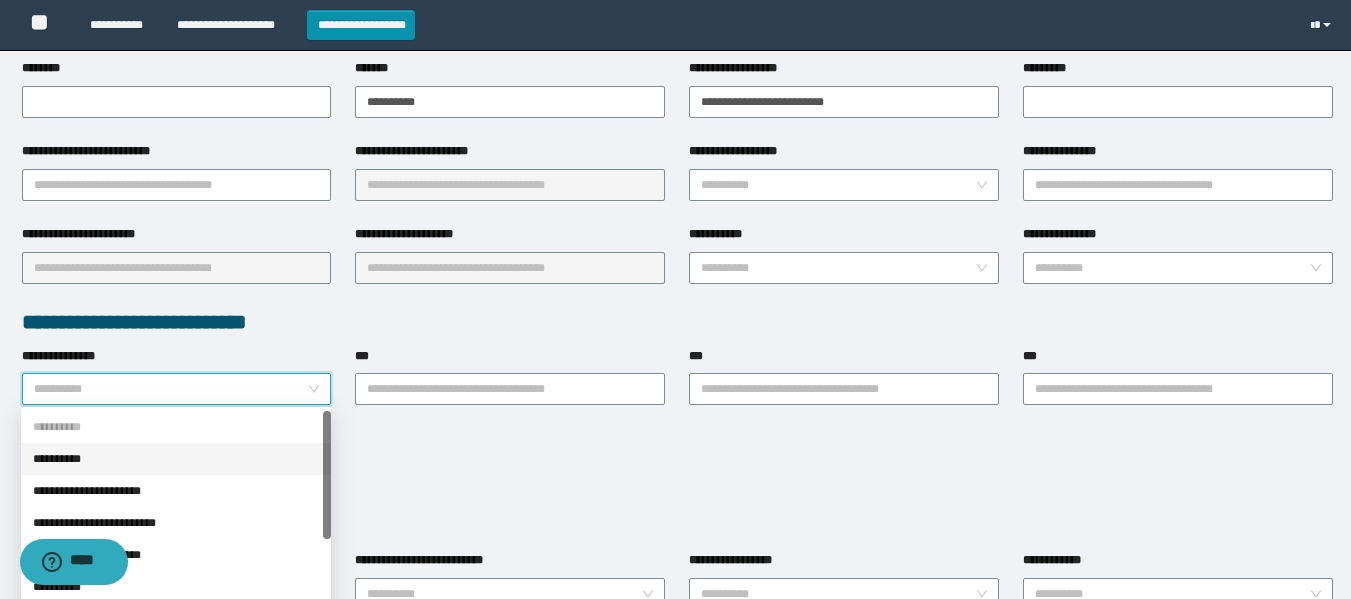click on "**********" at bounding box center [171, 389] 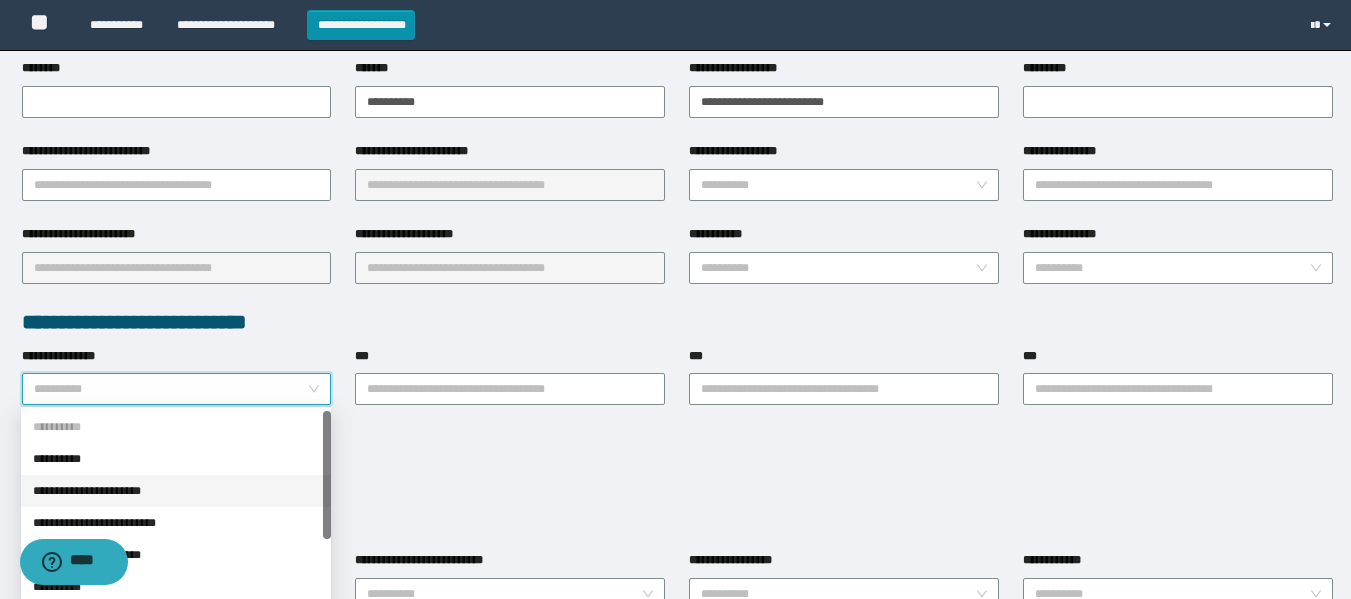click on "**********" at bounding box center (176, 491) 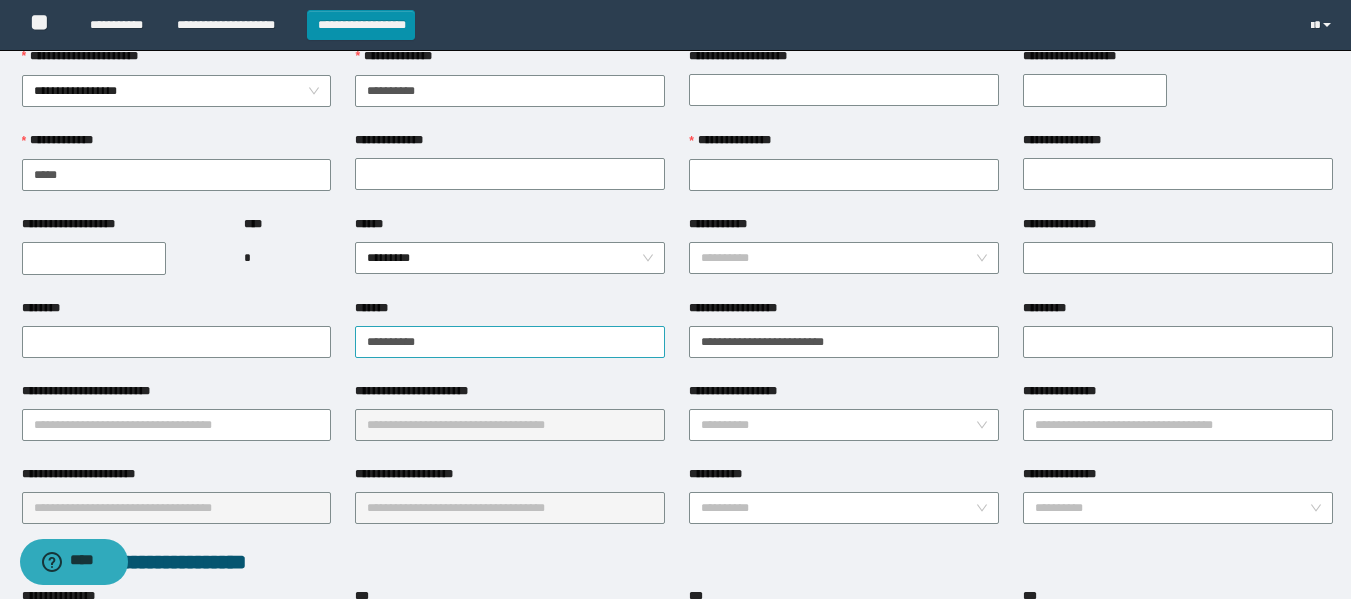 scroll, scrollTop: 100, scrollLeft: 0, axis: vertical 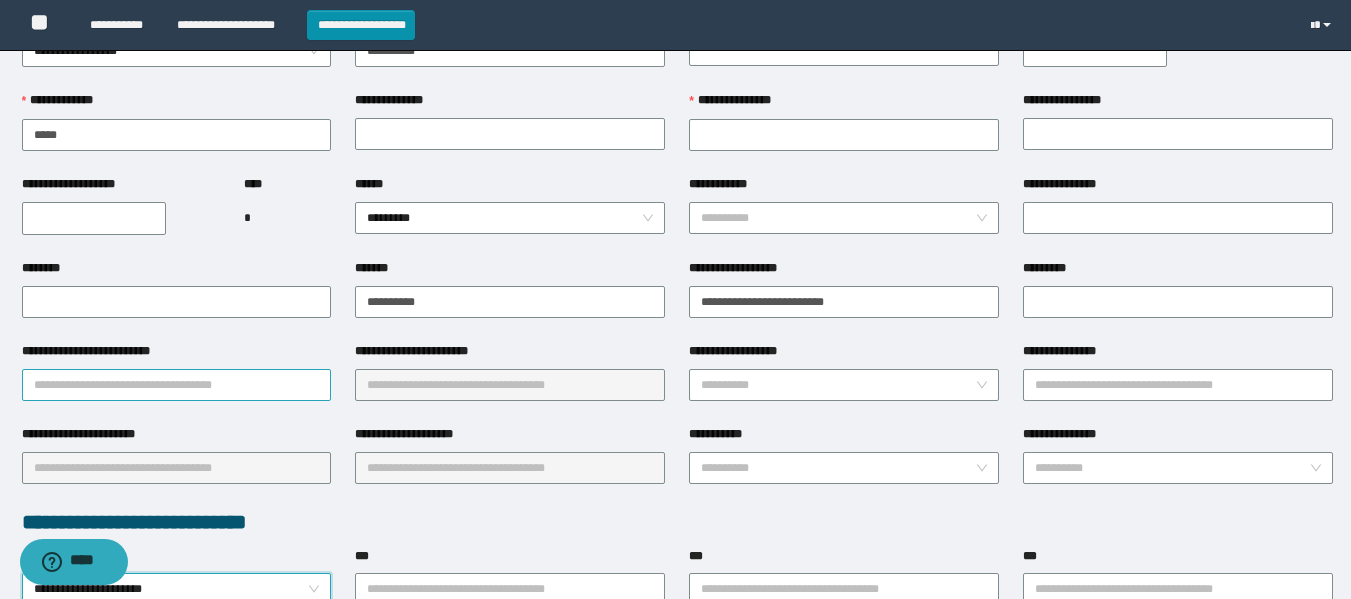 click on "**********" at bounding box center (177, 385) 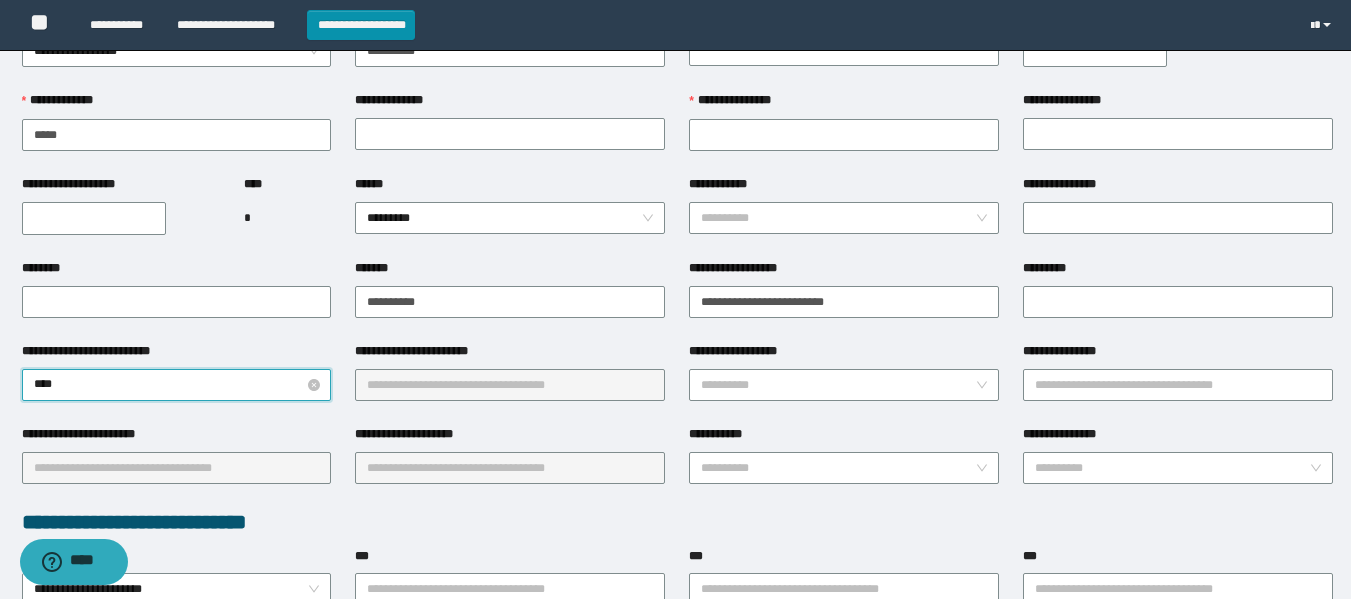 type on "*****" 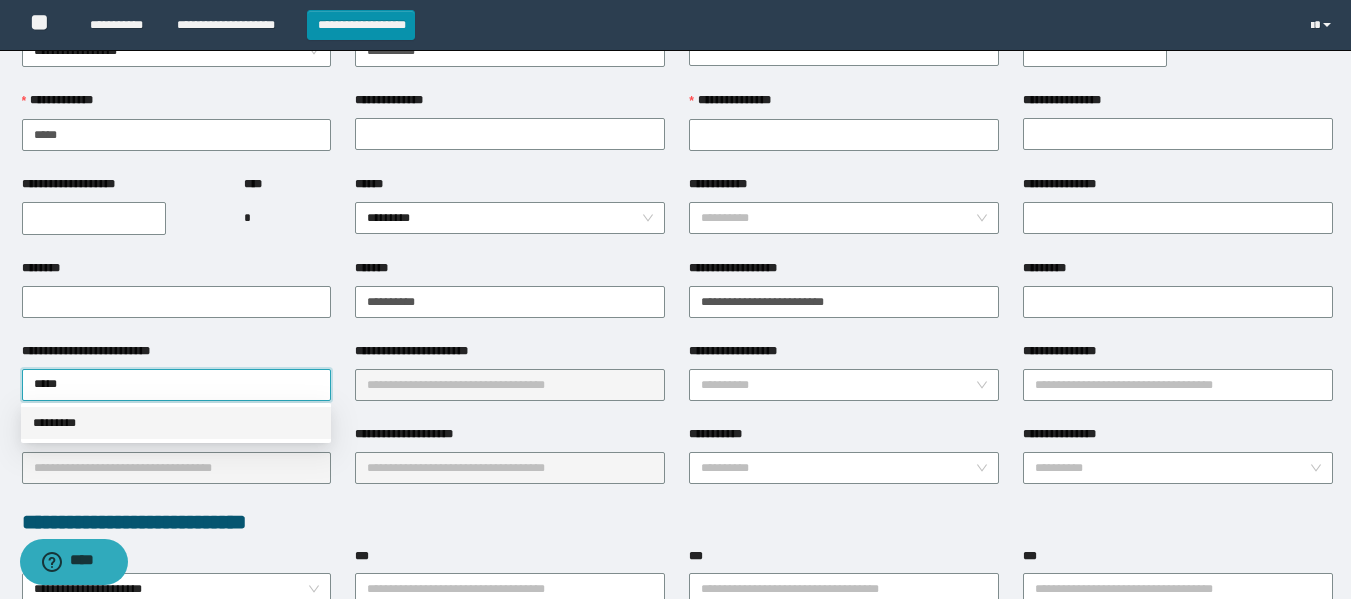 click on "*********" at bounding box center (176, 423) 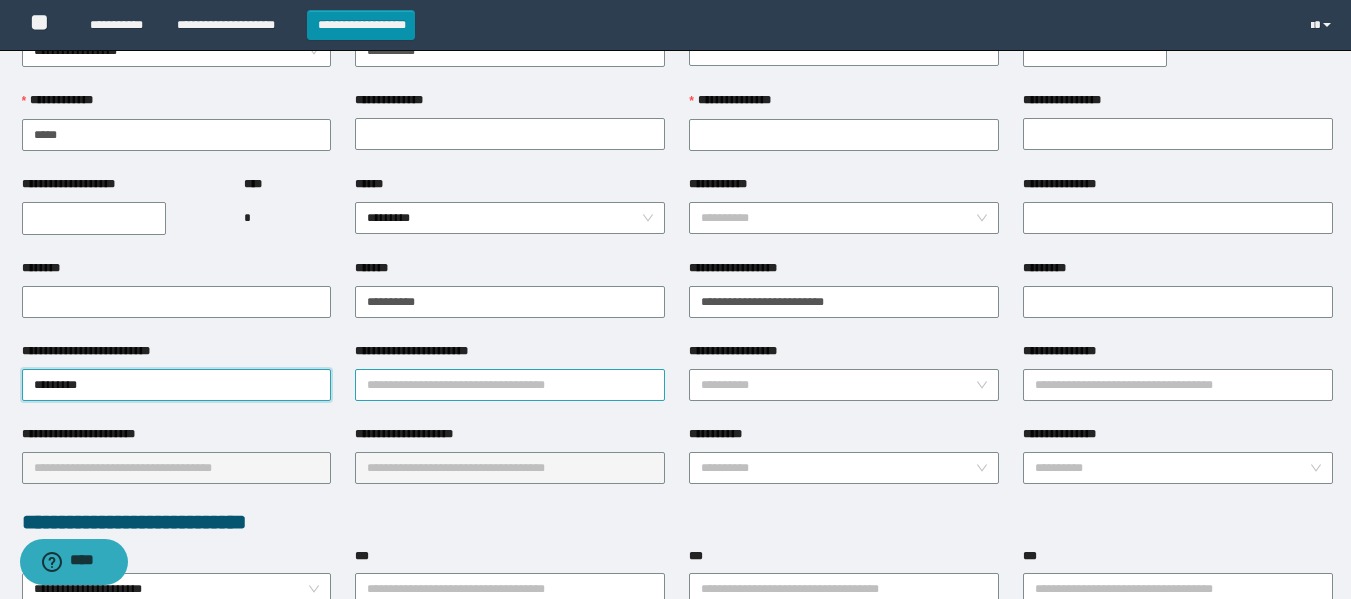 click on "**********" at bounding box center [510, 385] 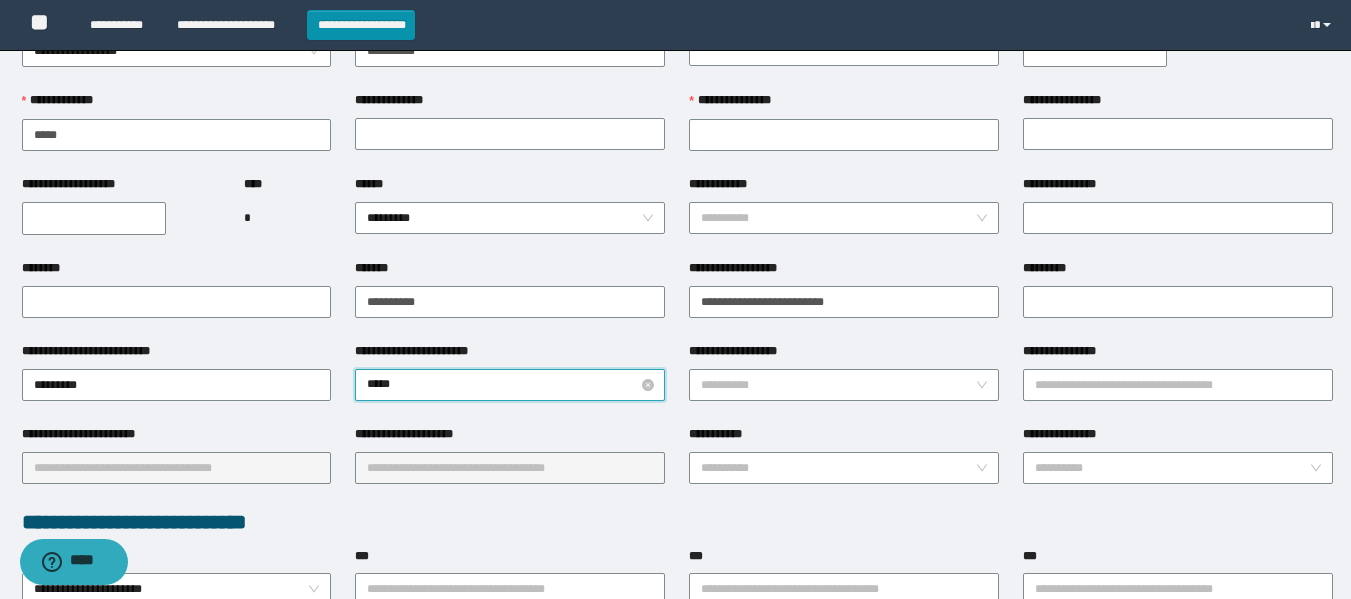 type on "******" 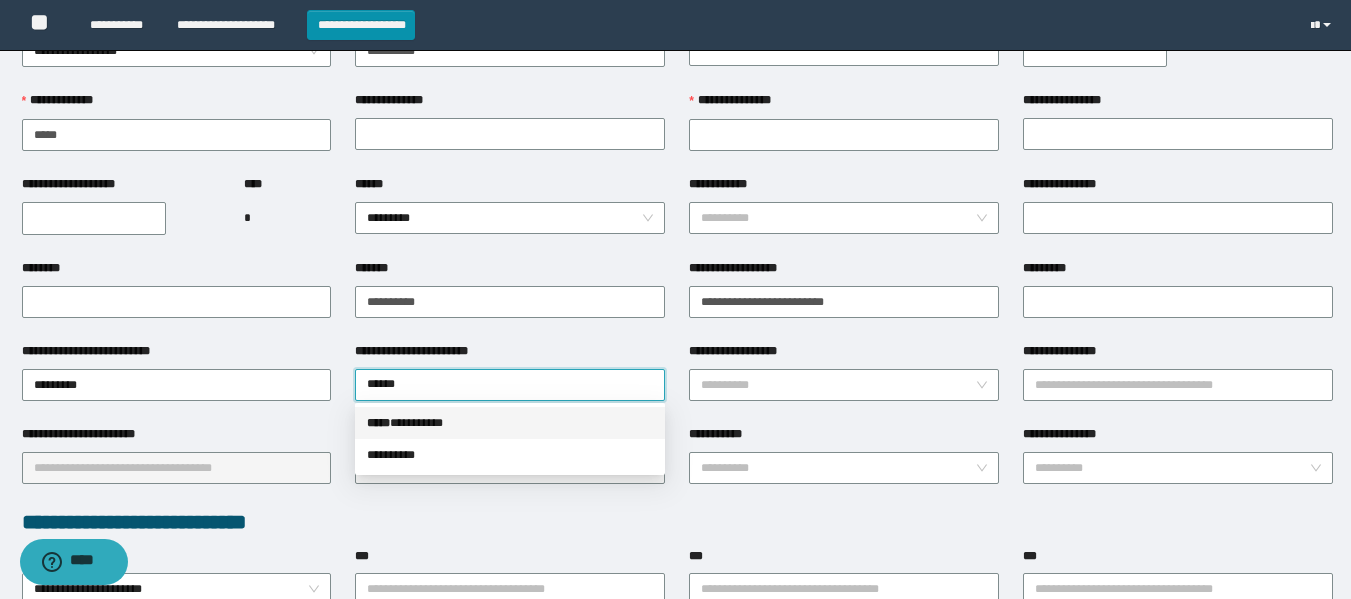 click on "***** * ********" at bounding box center (510, 423) 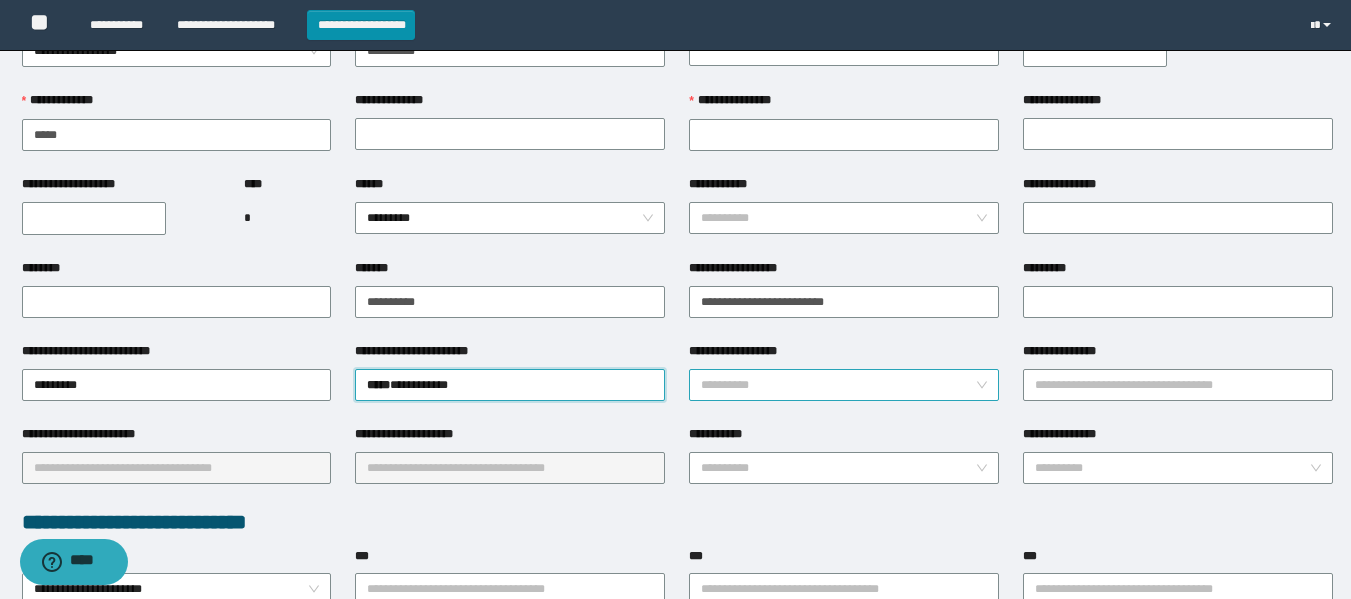 click on "**********" at bounding box center (838, 385) 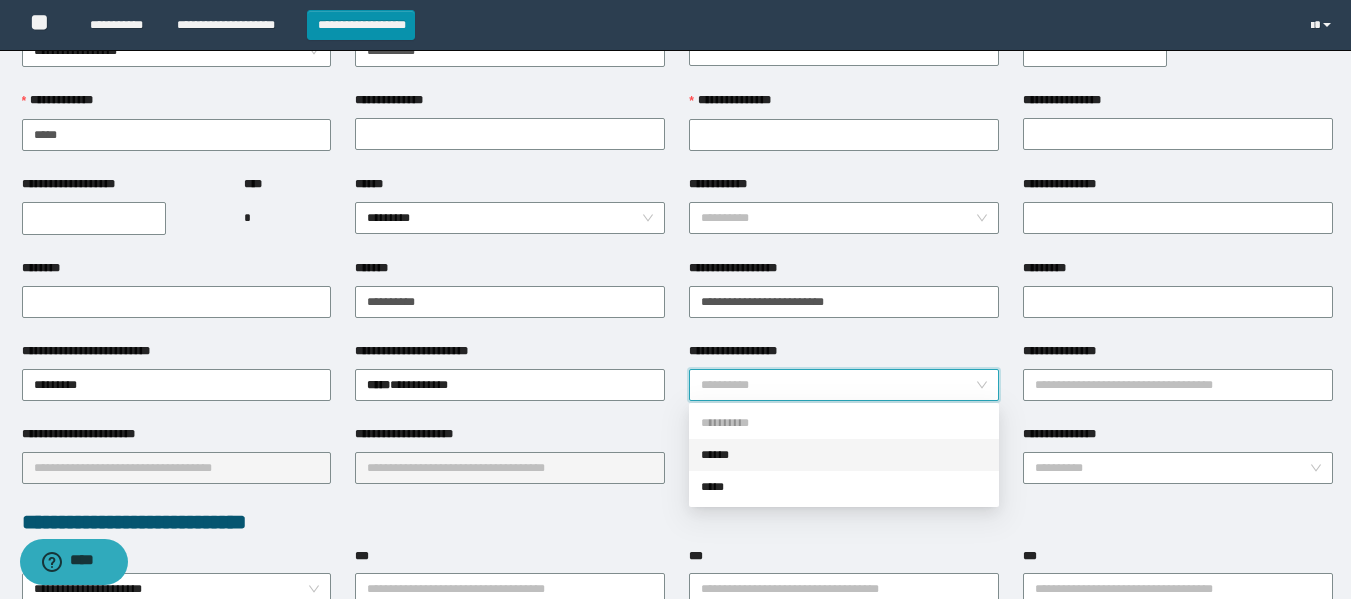 click on "******" at bounding box center (844, 455) 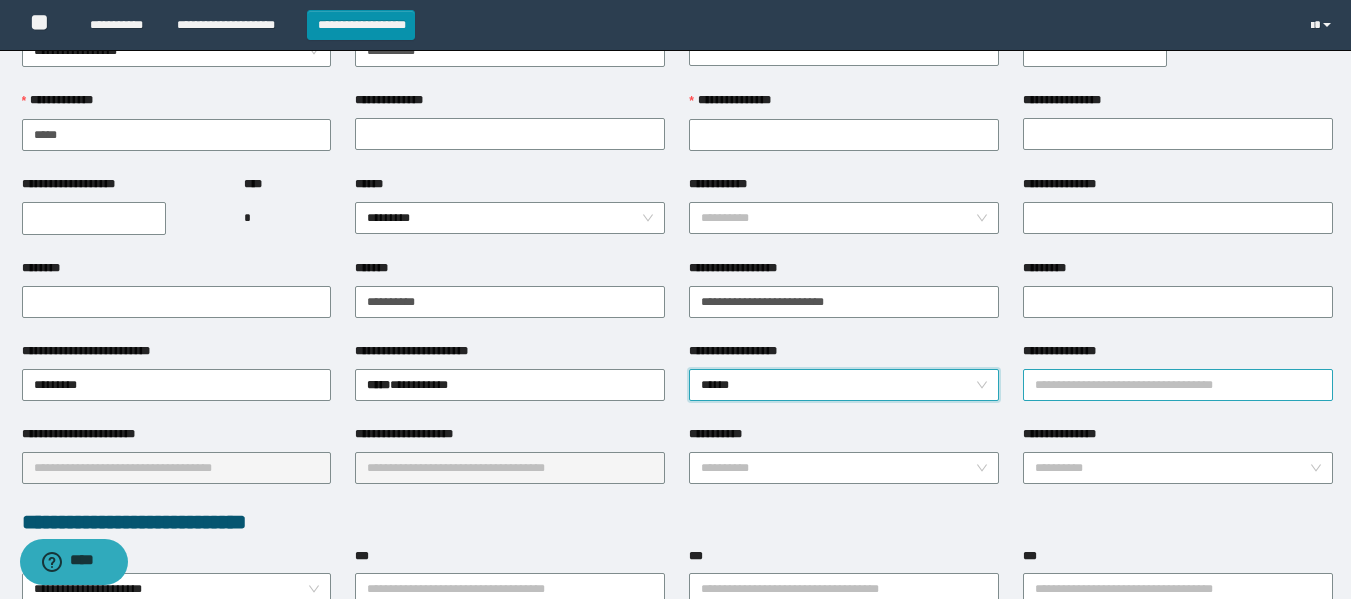 click on "**********" at bounding box center [1178, 385] 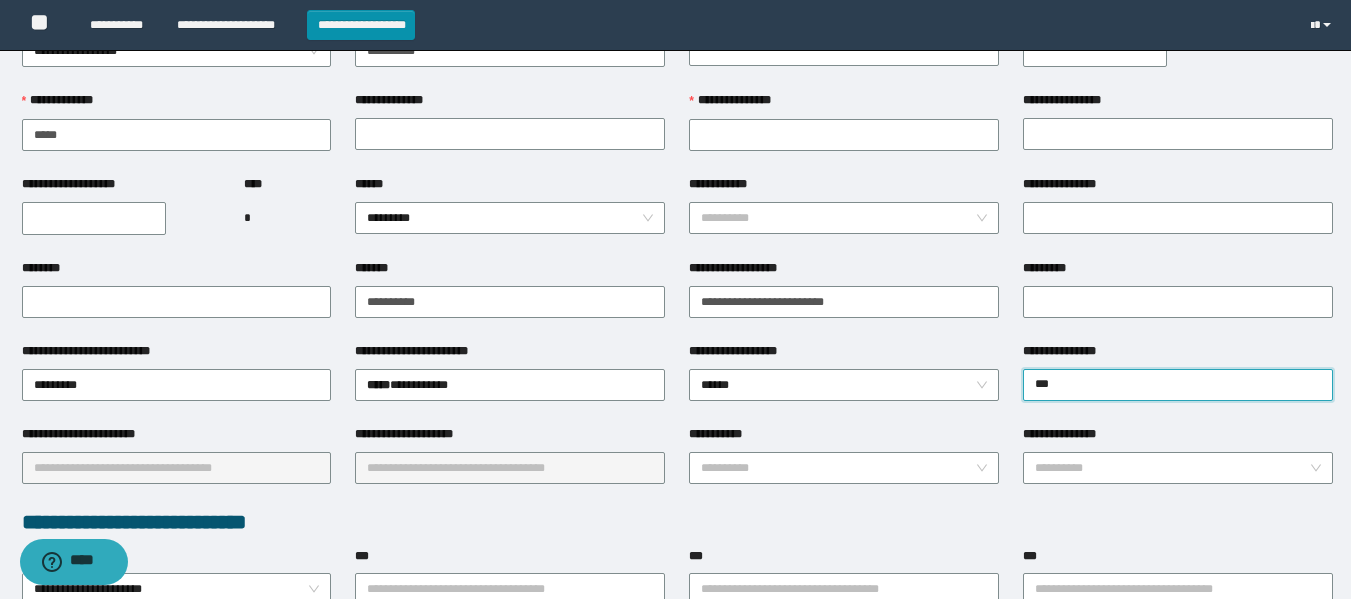 type on "****" 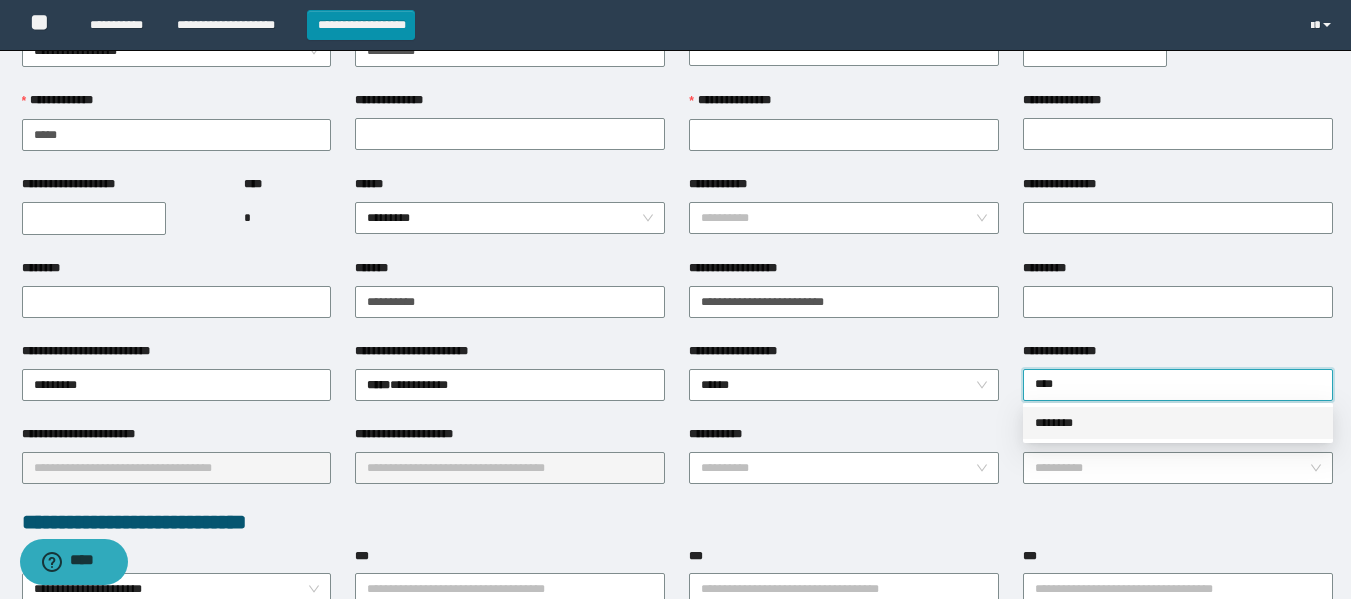 click on "********" at bounding box center [1178, 423] 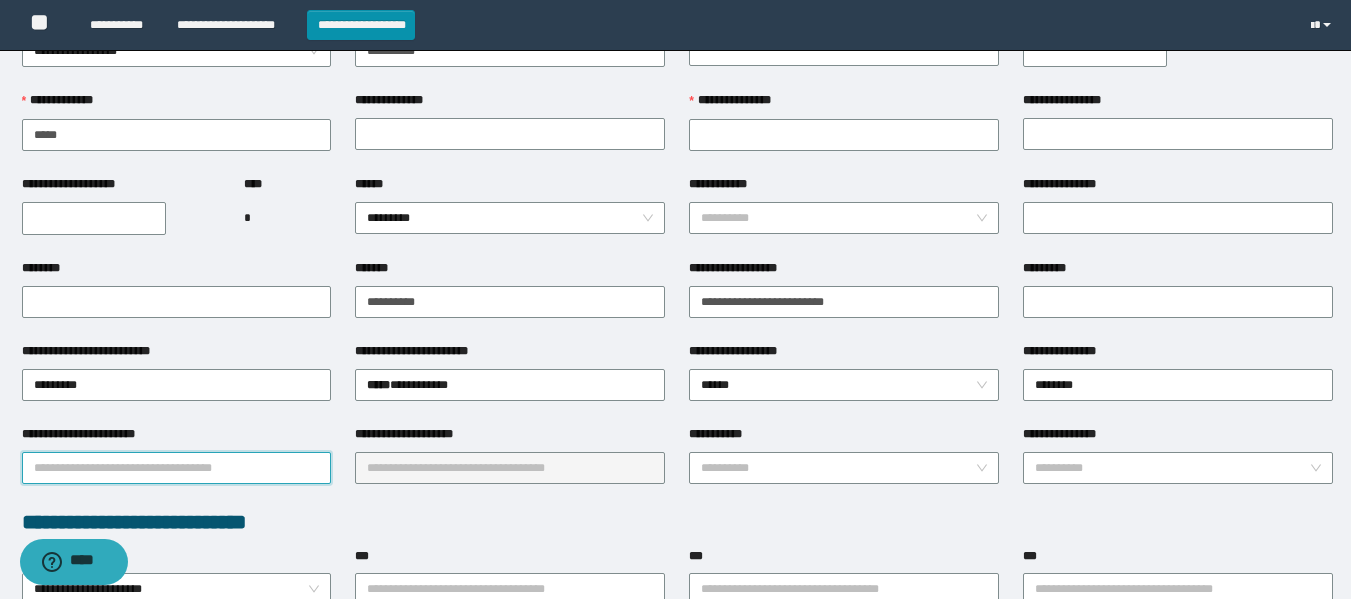 click on "**********" at bounding box center [177, 468] 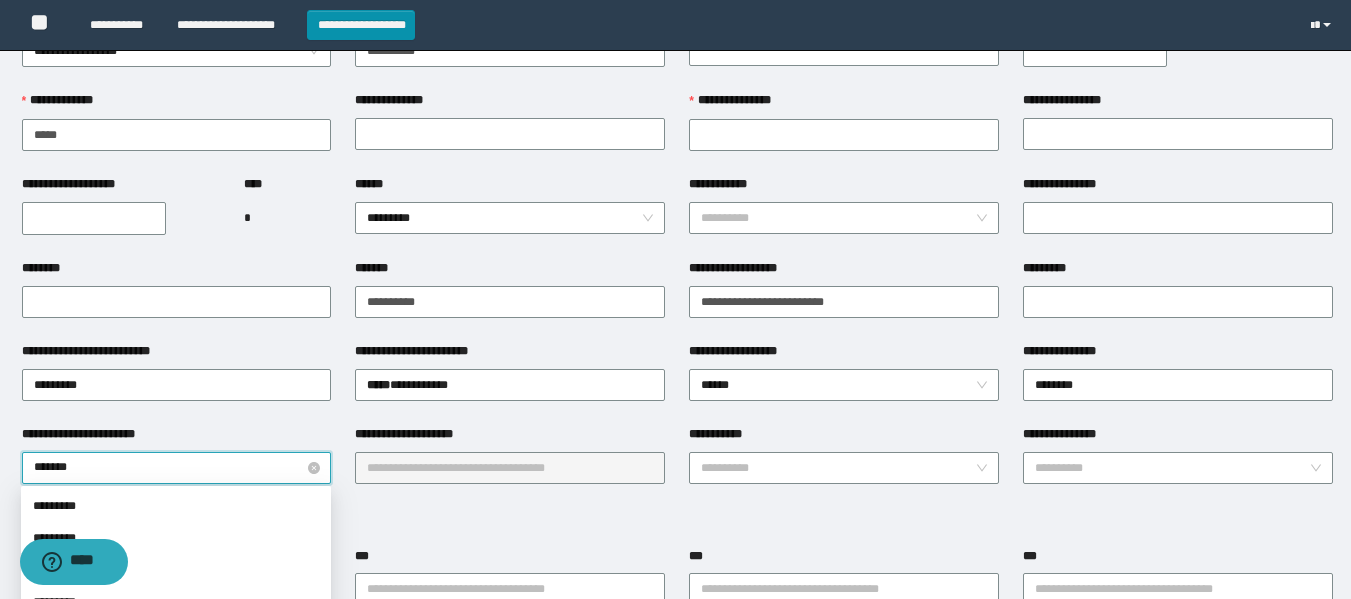 type on "********" 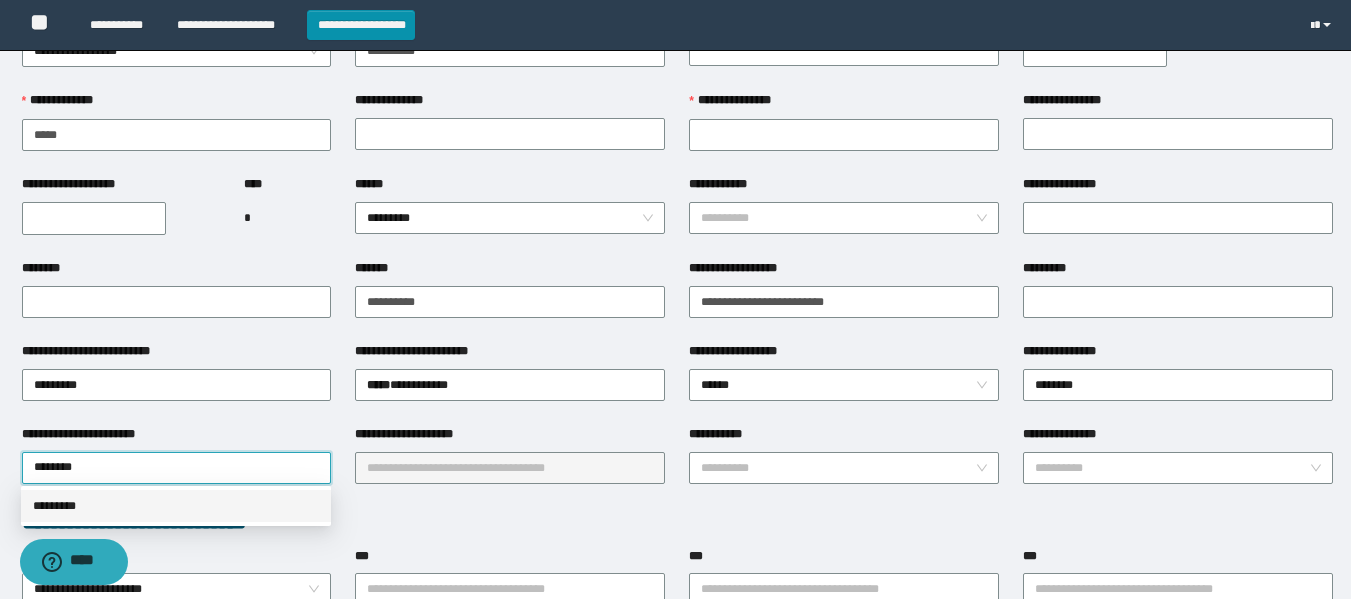 click on "*********" at bounding box center (176, 506) 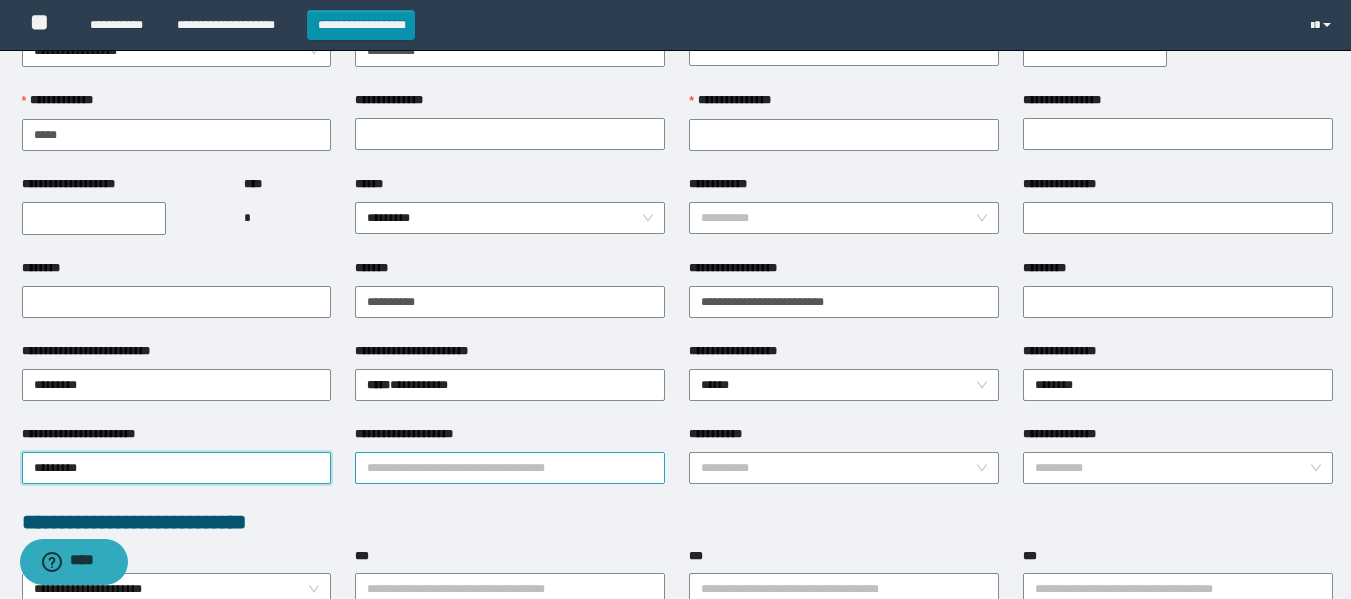 click on "**********" at bounding box center [510, 468] 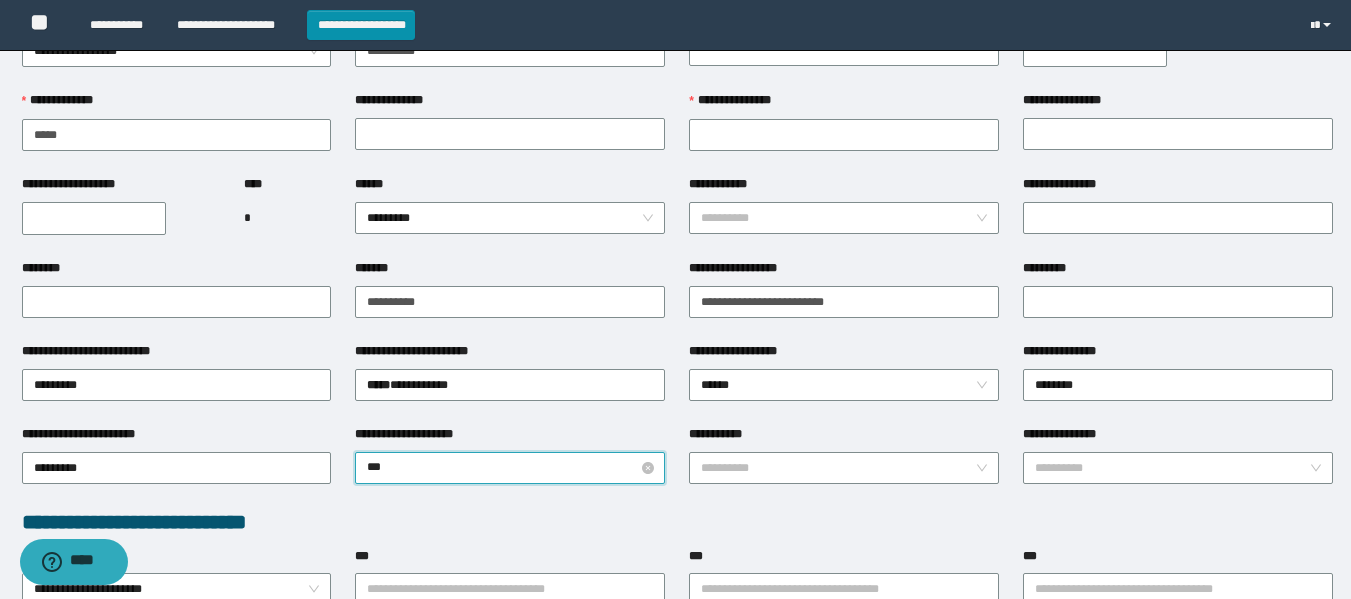 type on "****" 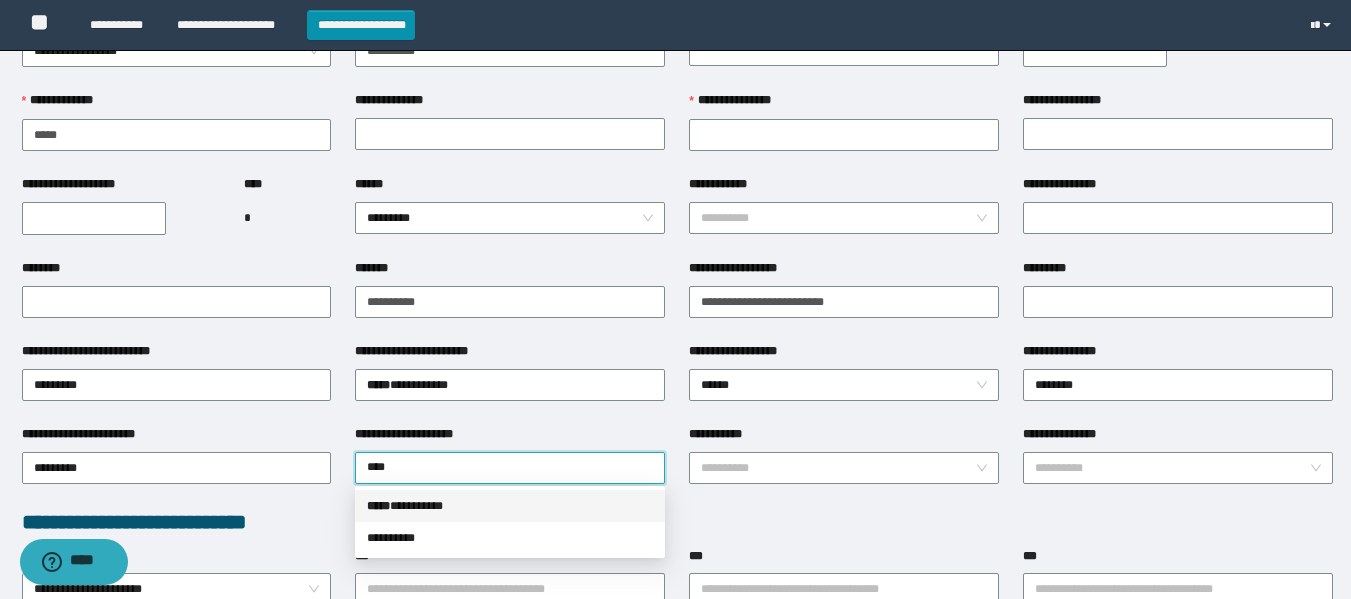 click on "***** * ********" at bounding box center (510, 506) 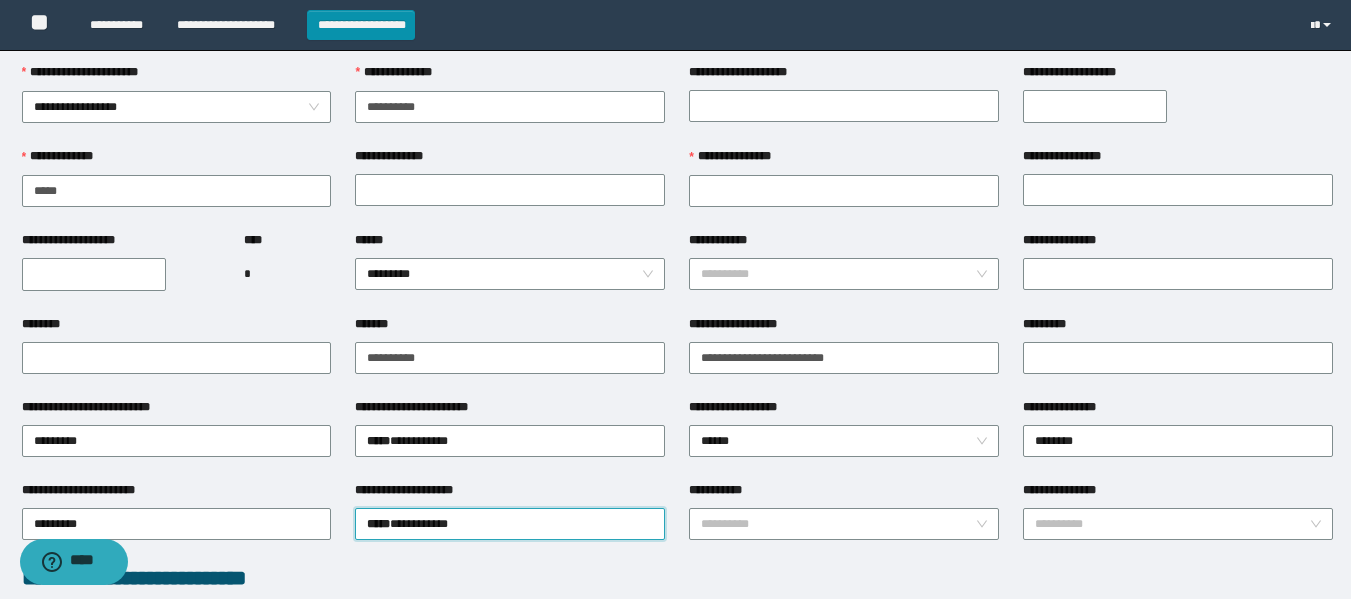 scroll, scrollTop: 0, scrollLeft: 0, axis: both 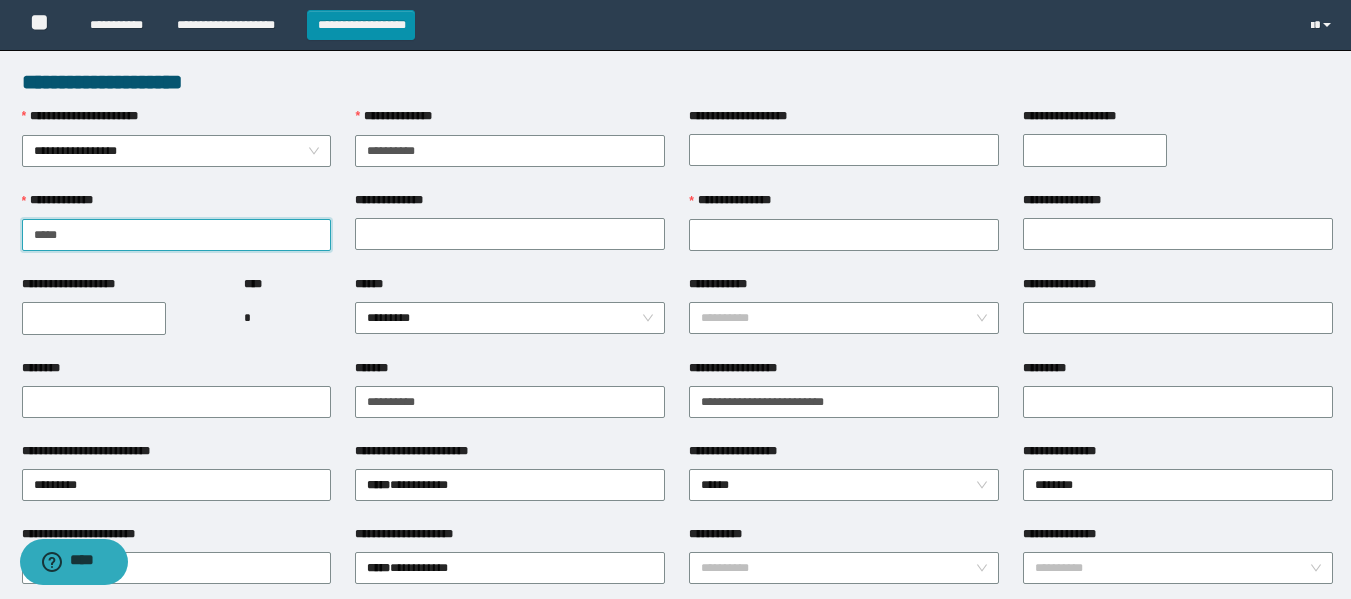 click on "*****" at bounding box center (177, 235) 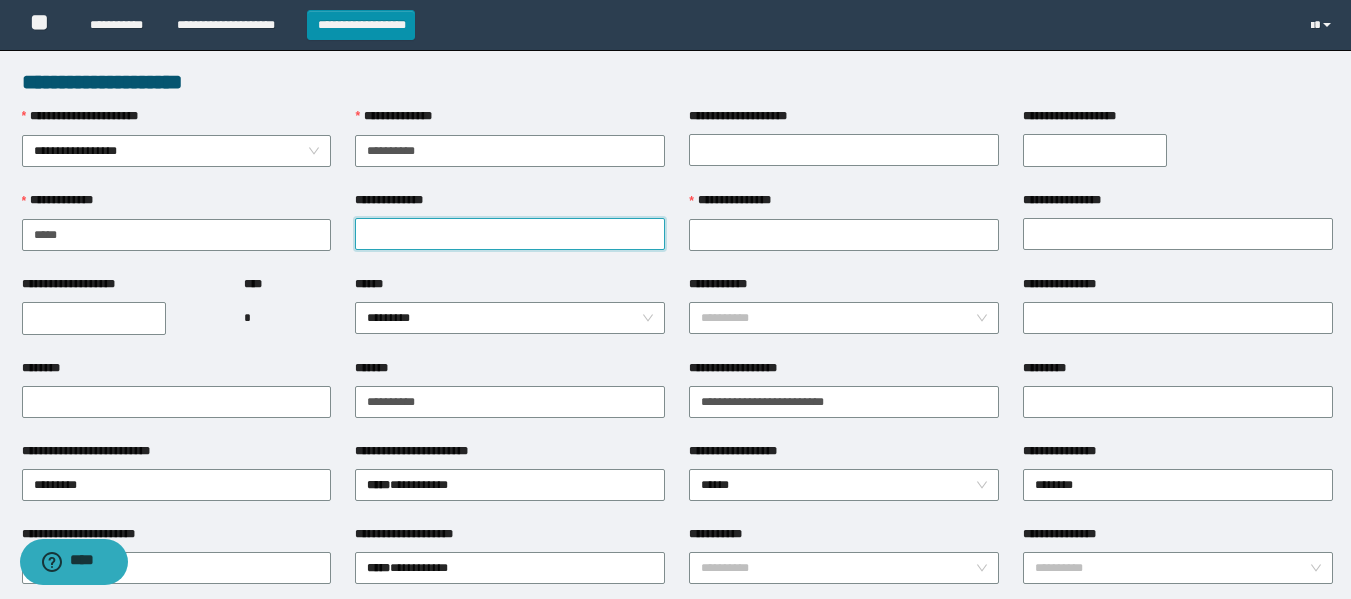 click on "**********" at bounding box center [510, 234] 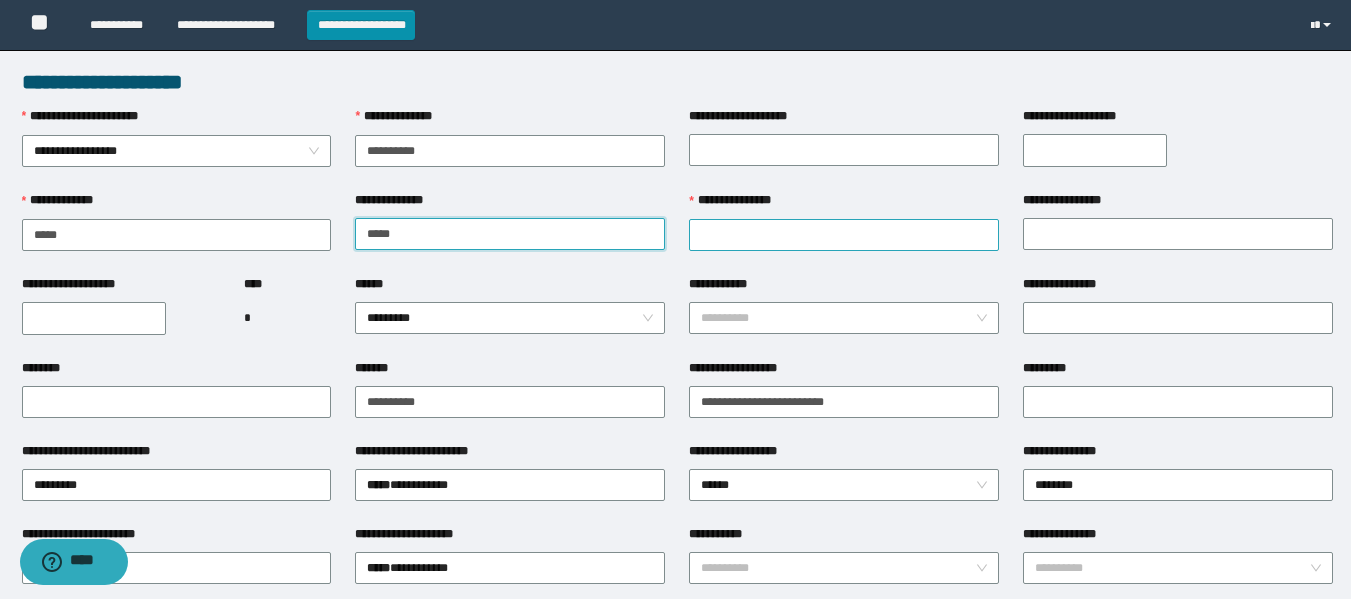 type on "*****" 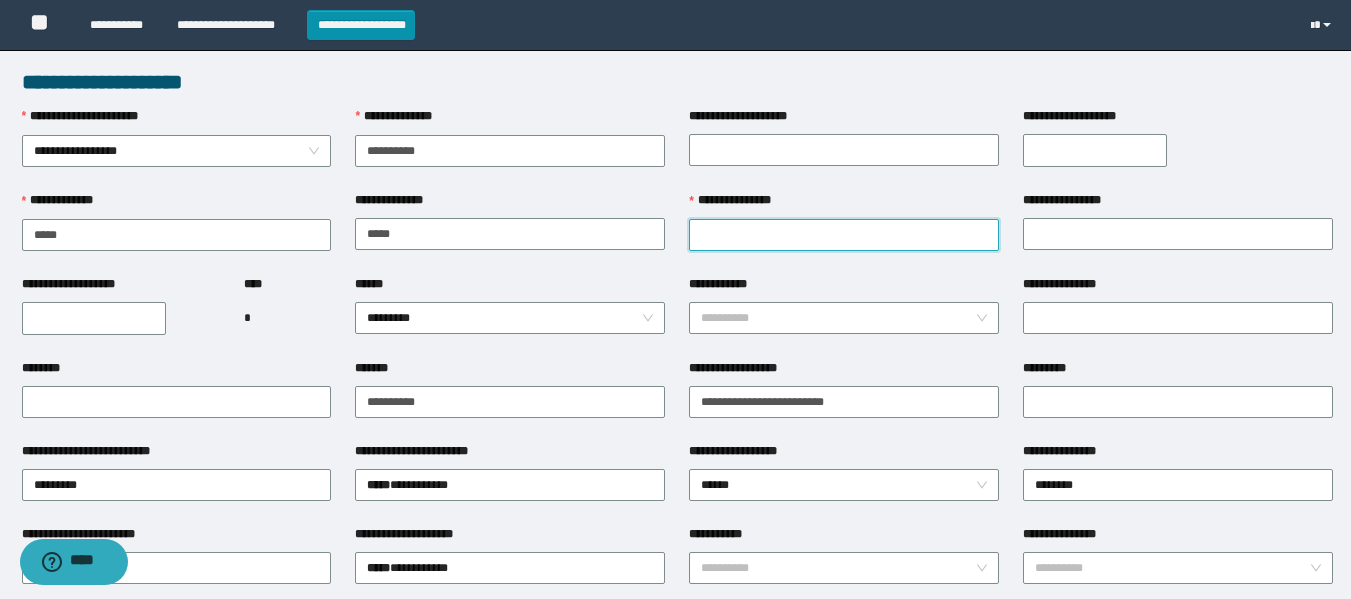 drag, startPoint x: 776, startPoint y: 243, endPoint x: 762, endPoint y: 239, distance: 14.56022 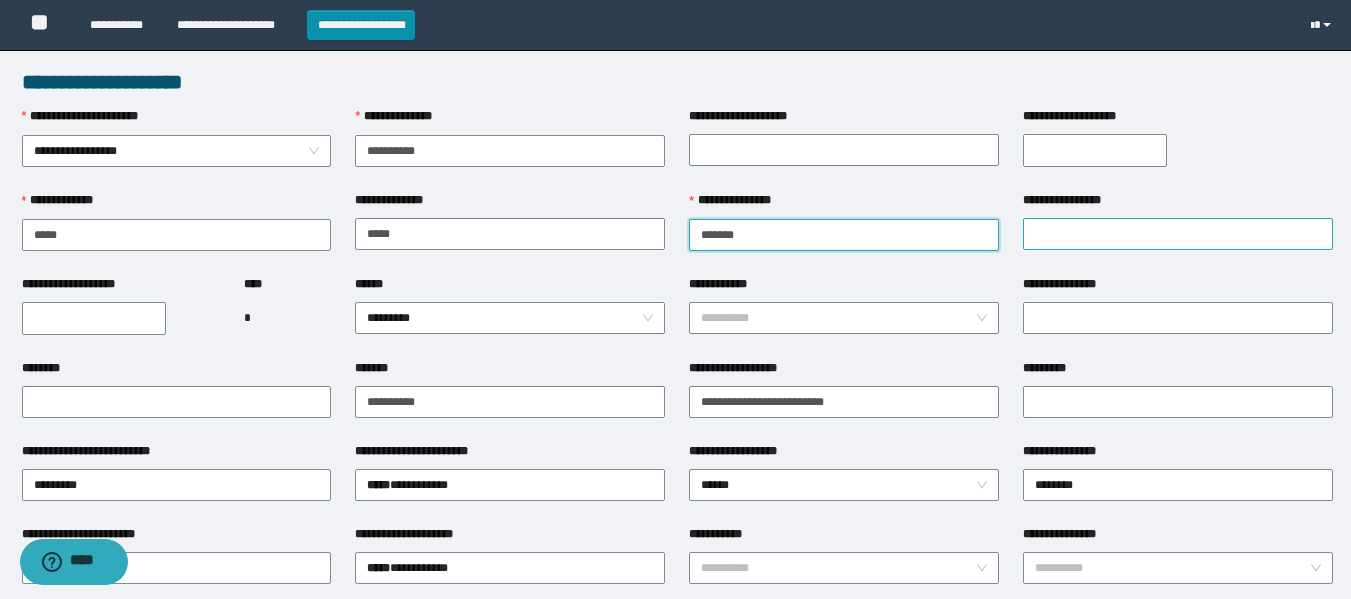 type on "*******" 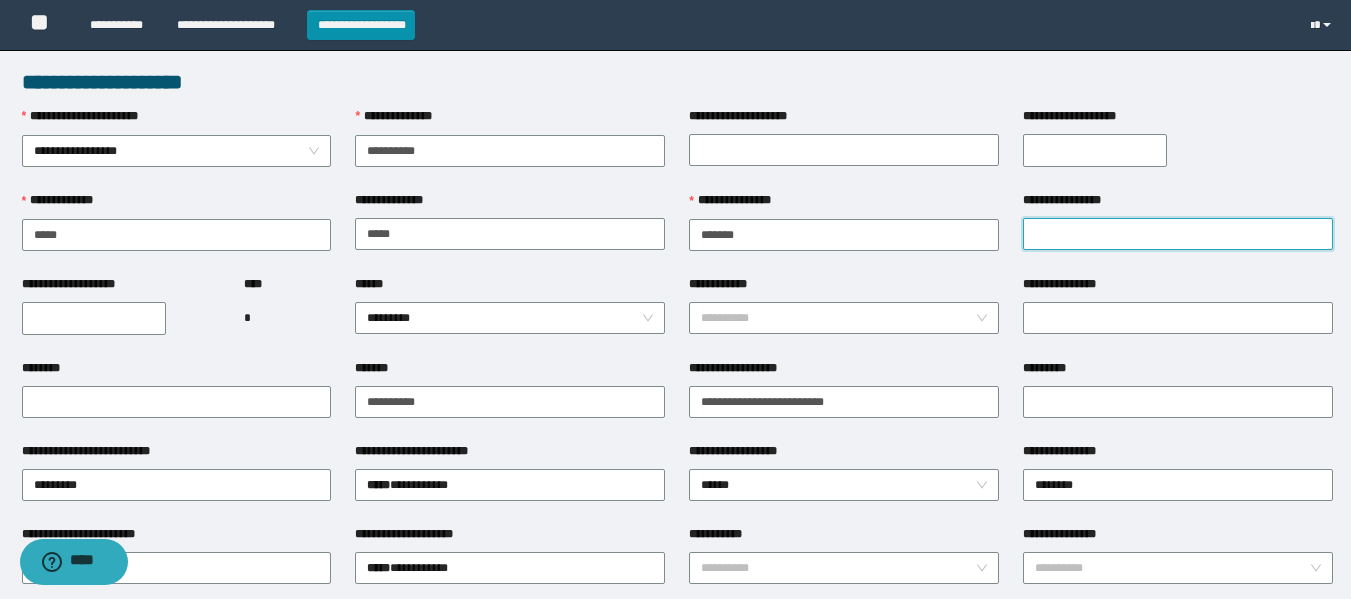 click on "**********" at bounding box center (1178, 234) 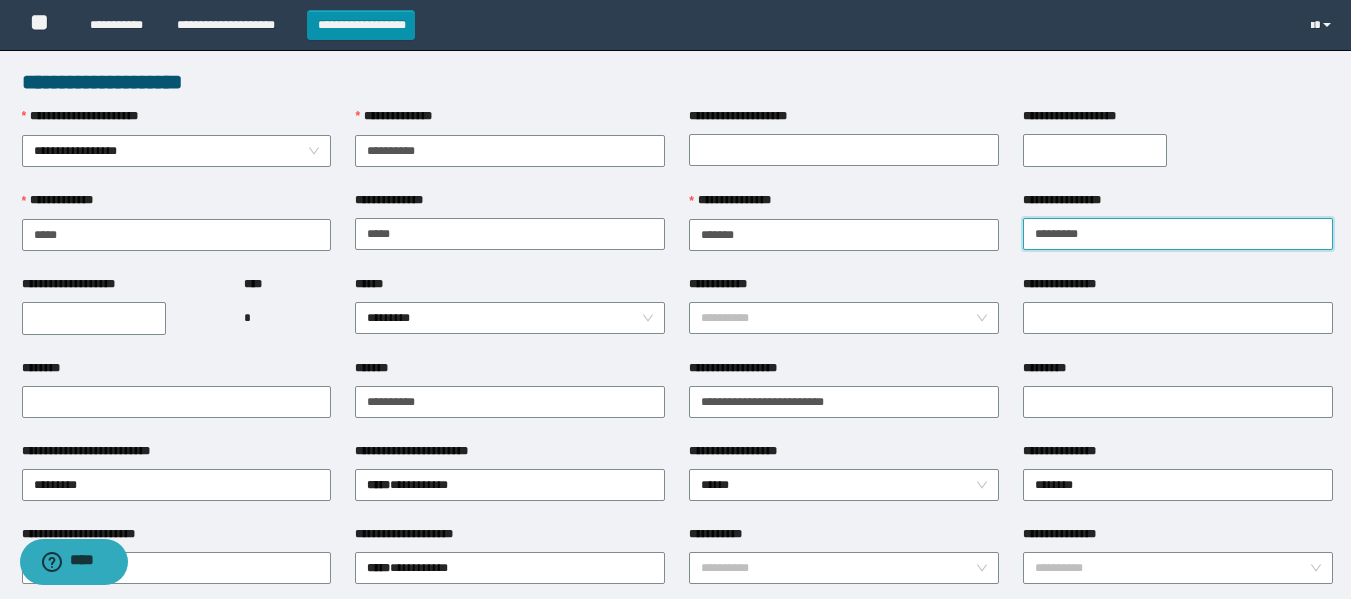 type on "*********" 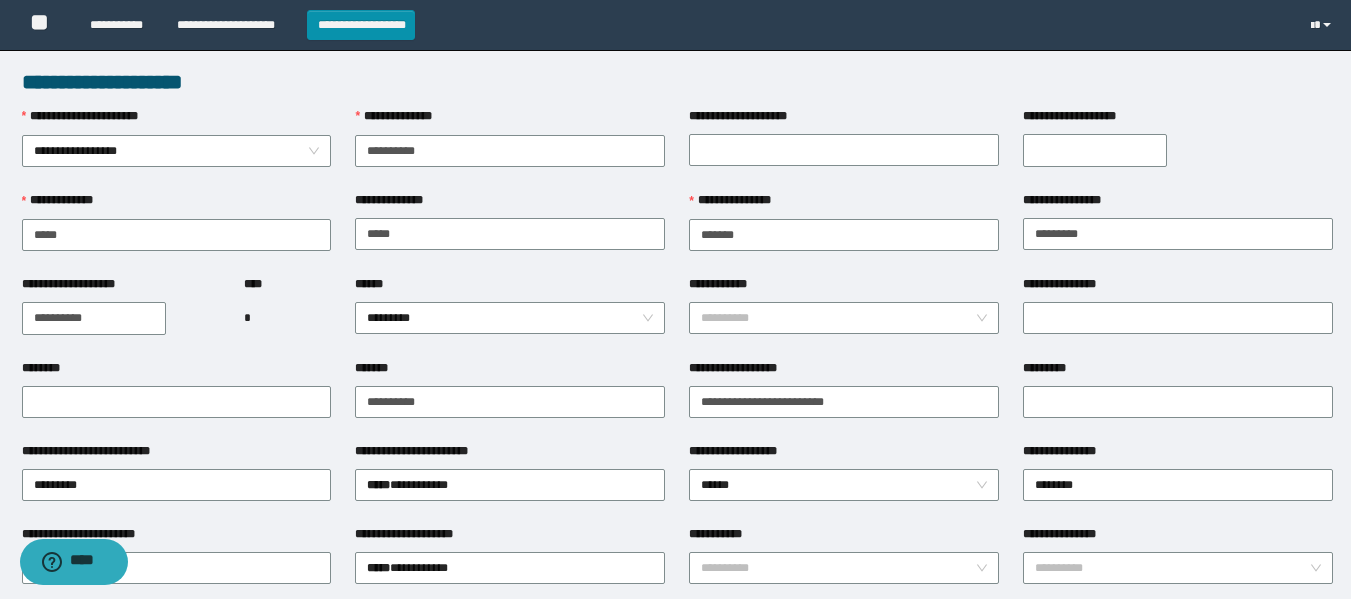 click on "**********" at bounding box center [94, 318] 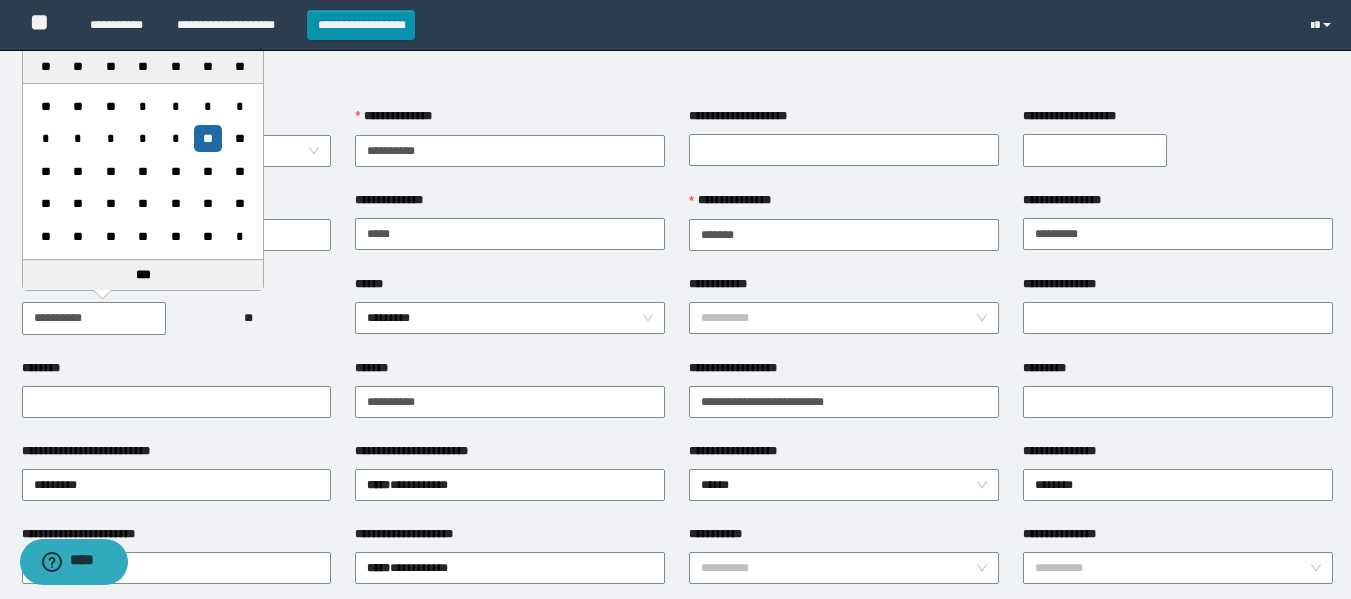 type on "**********" 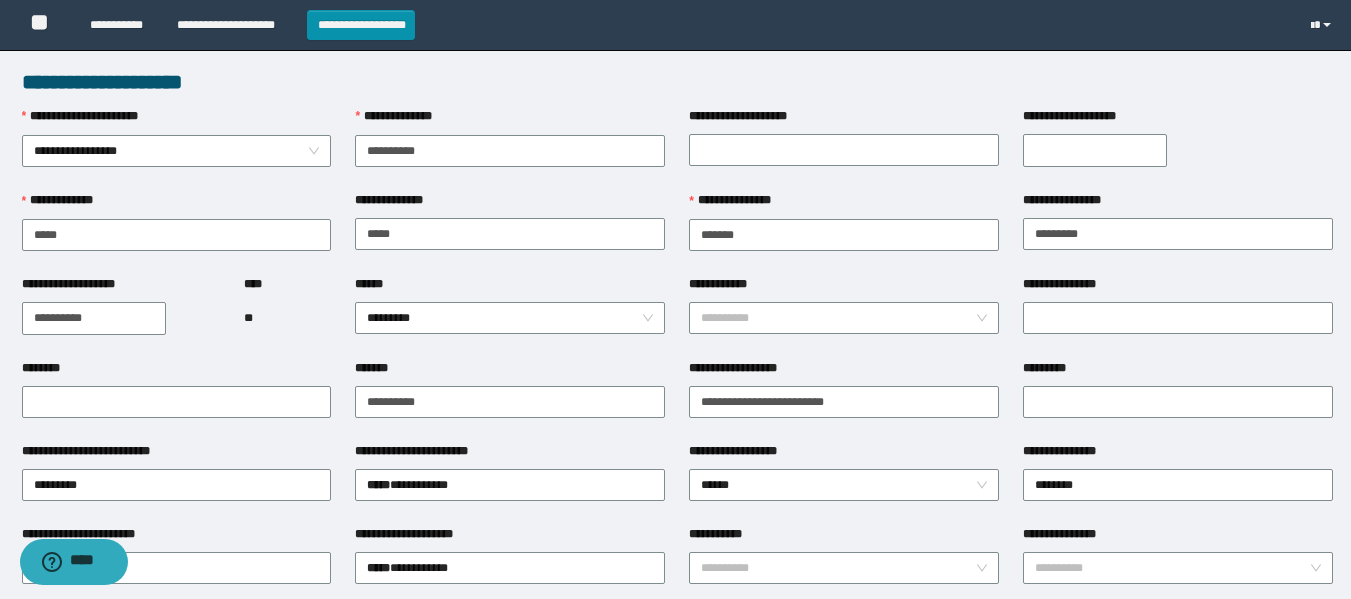 click on "********" at bounding box center [177, 372] 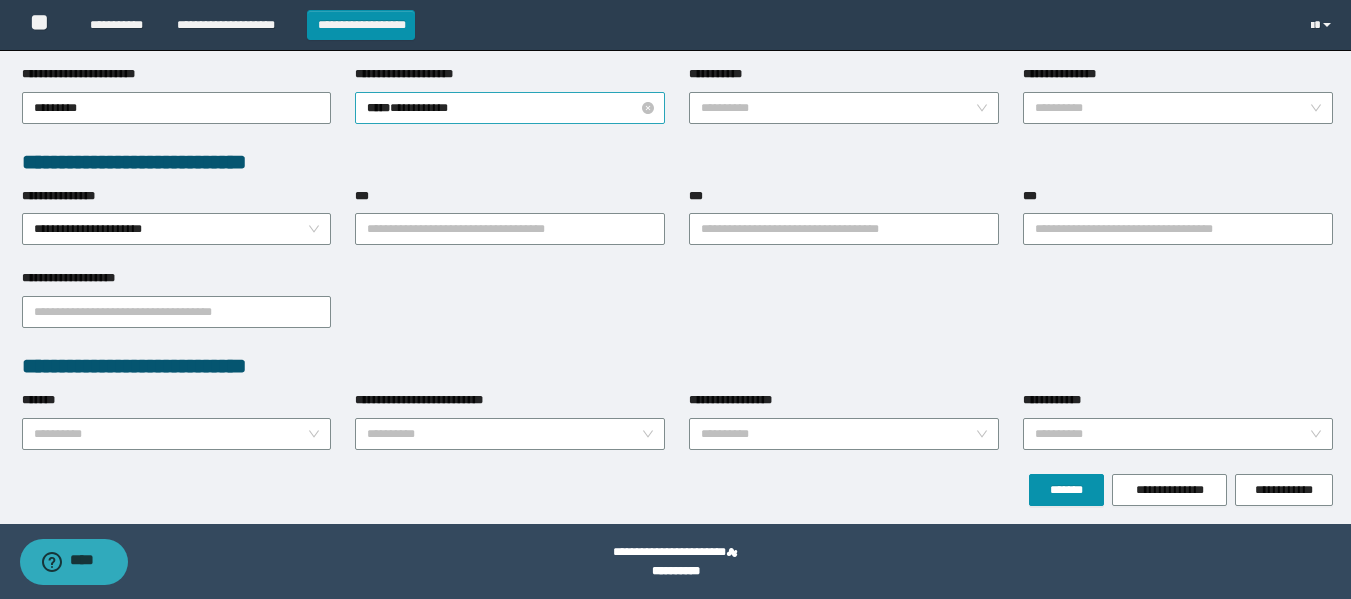 scroll, scrollTop: 462, scrollLeft: 0, axis: vertical 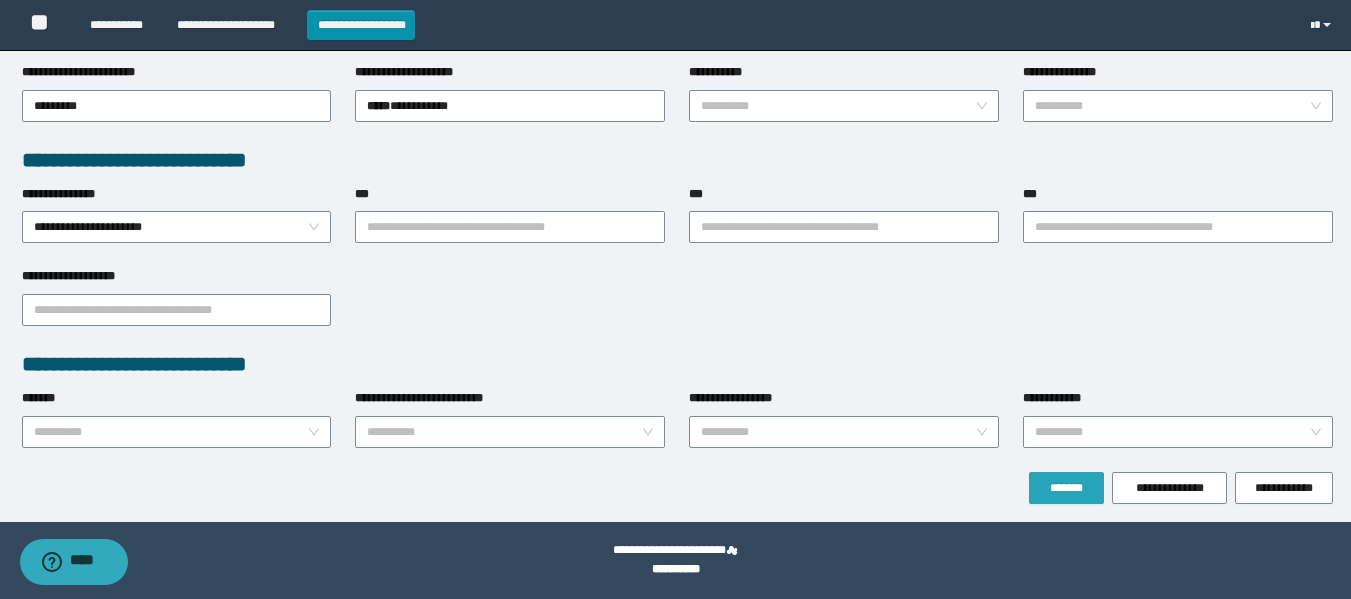 click on "*******" at bounding box center (1066, 488) 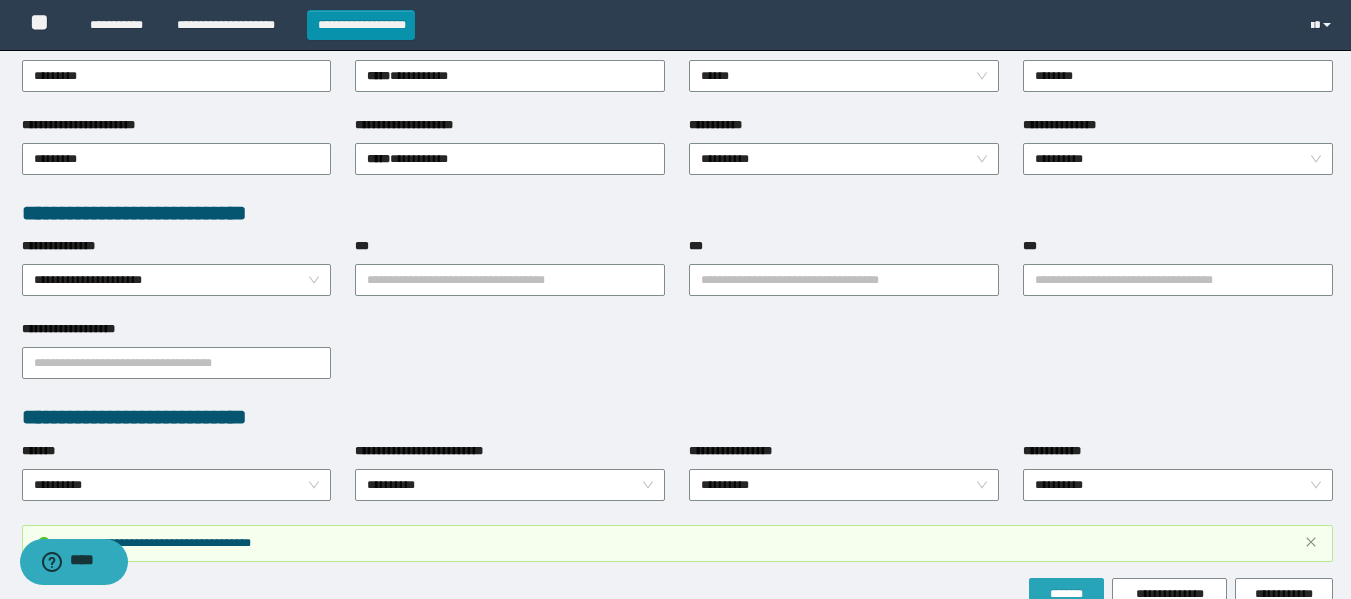 scroll, scrollTop: 514, scrollLeft: 0, axis: vertical 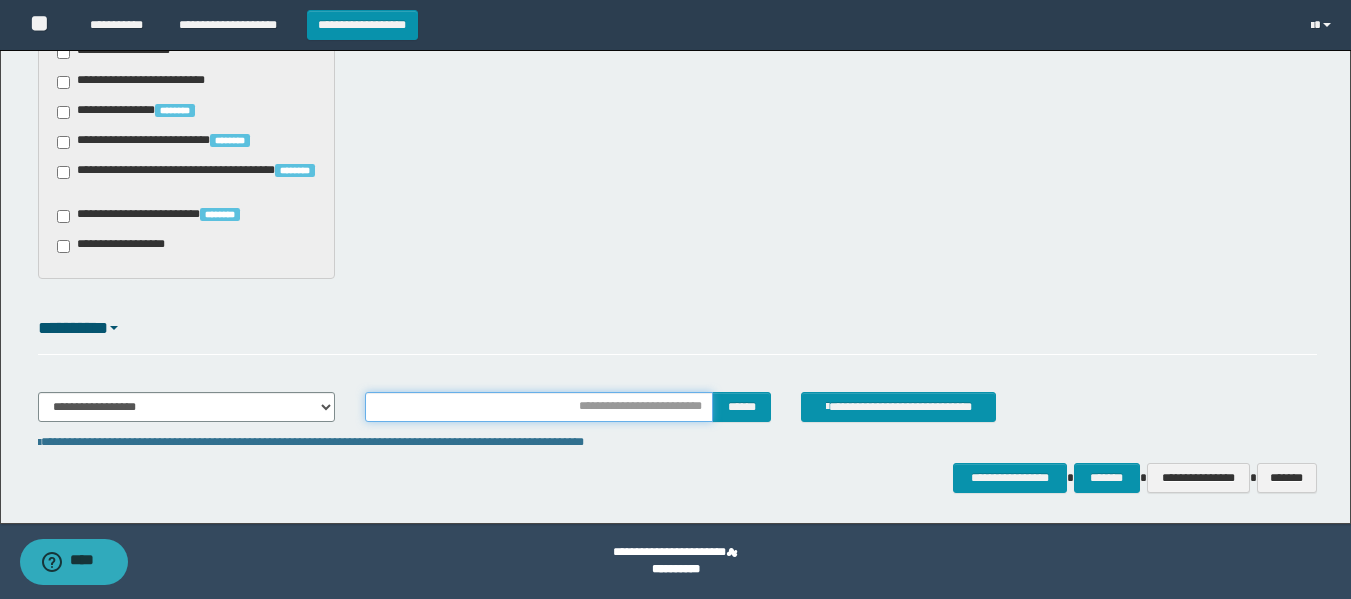 click at bounding box center [539, 407] 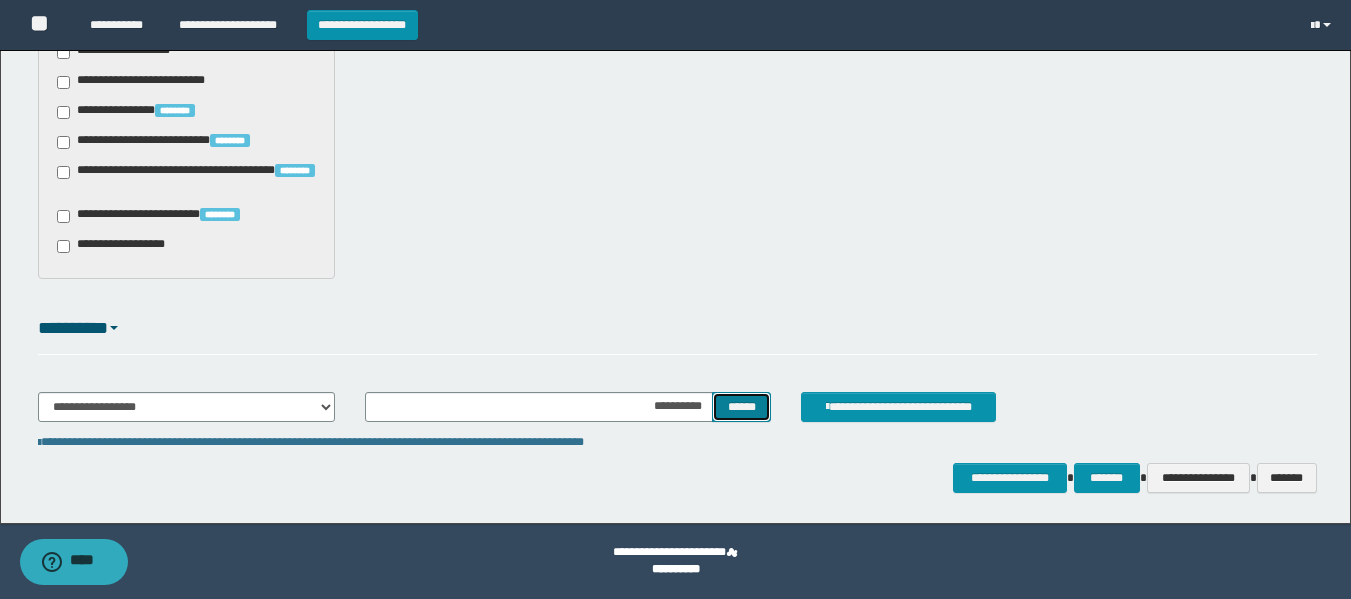 click on "******" at bounding box center [741, 407] 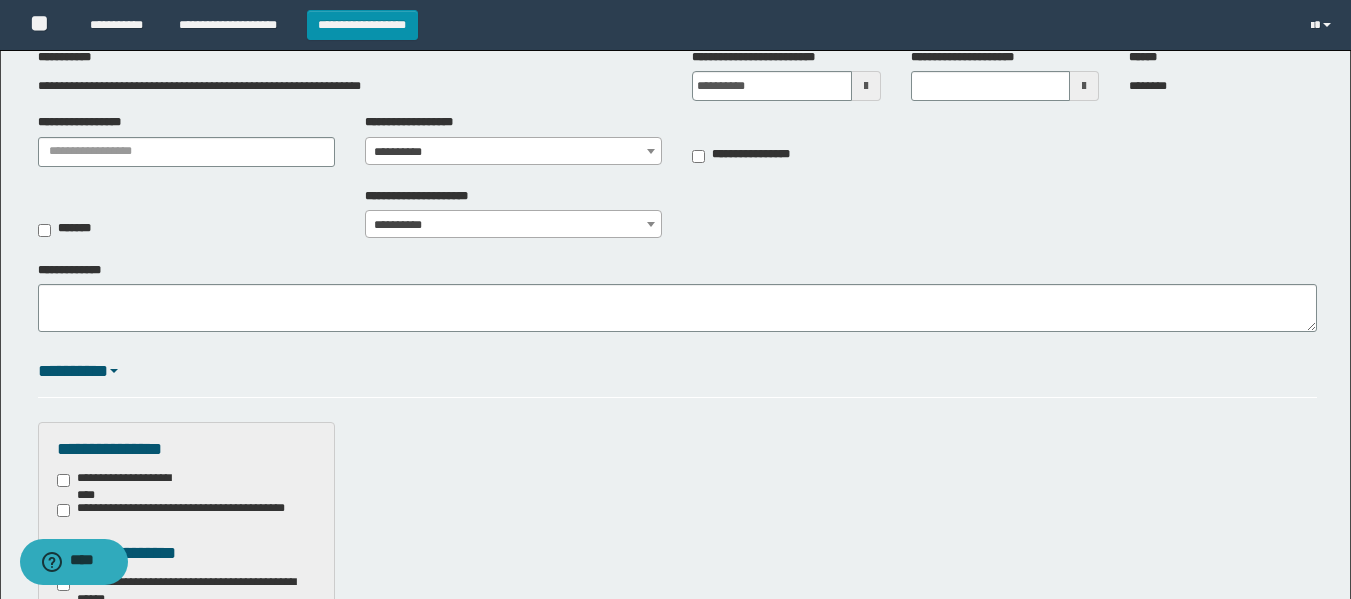 scroll, scrollTop: 0, scrollLeft: 0, axis: both 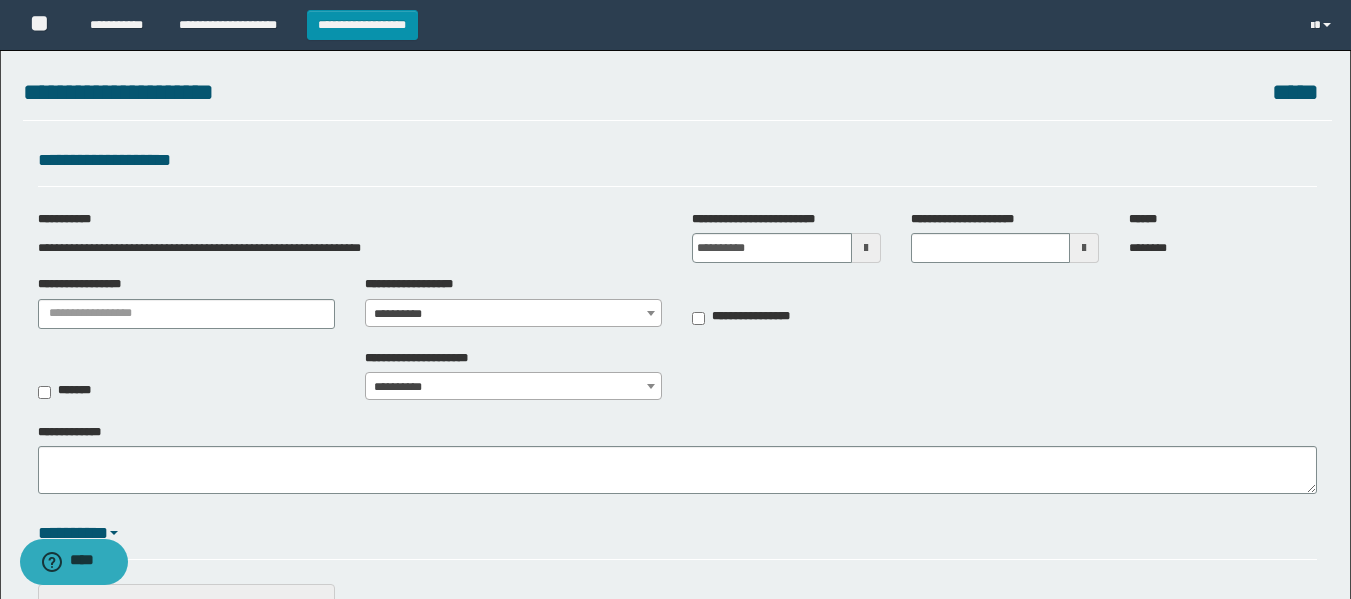 click at bounding box center [866, 248] 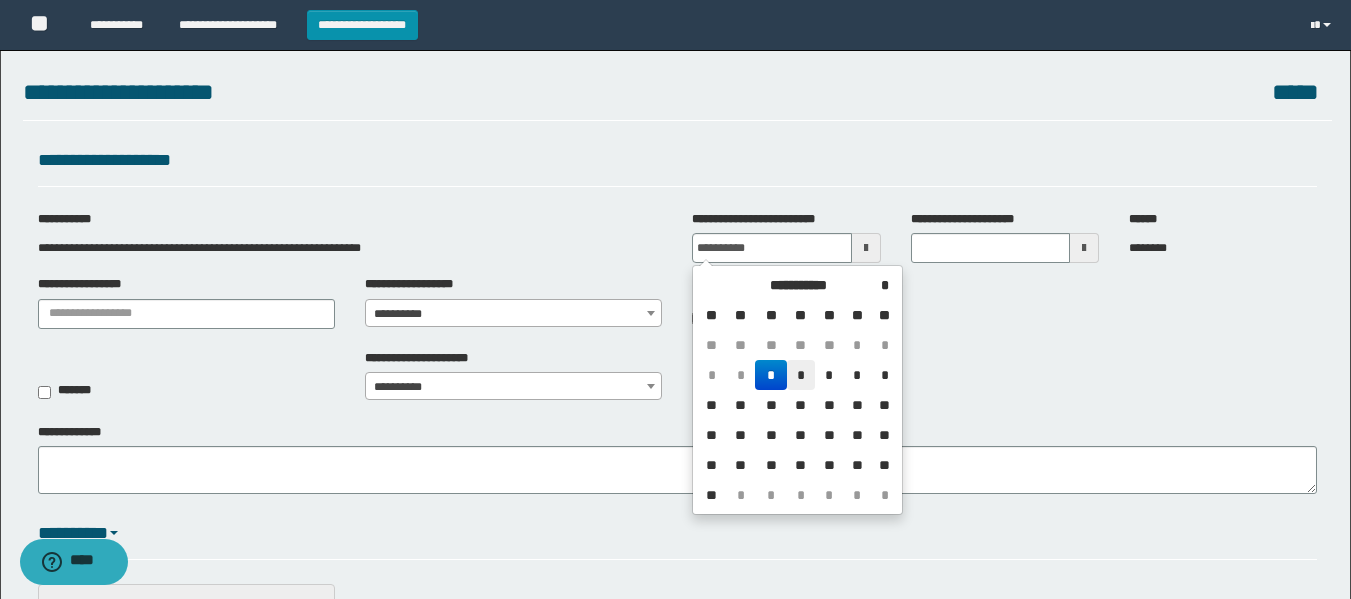 click on "*" at bounding box center (801, 375) 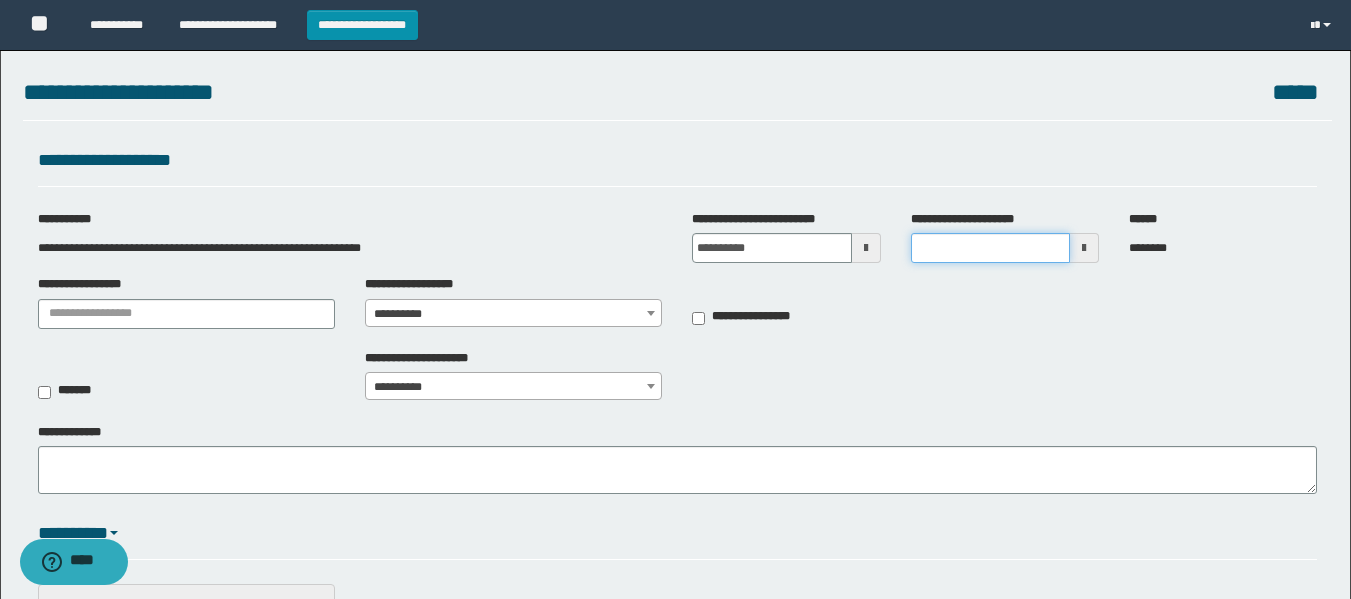 click on "**********" at bounding box center (990, 248) 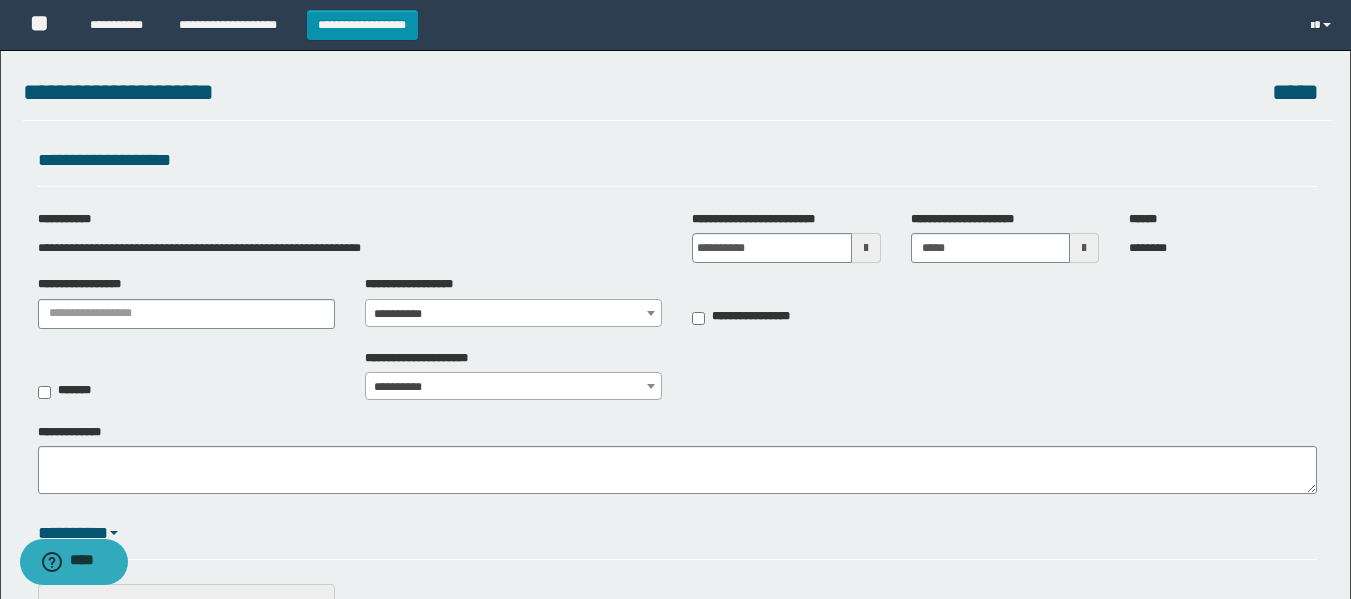 type on "*******" 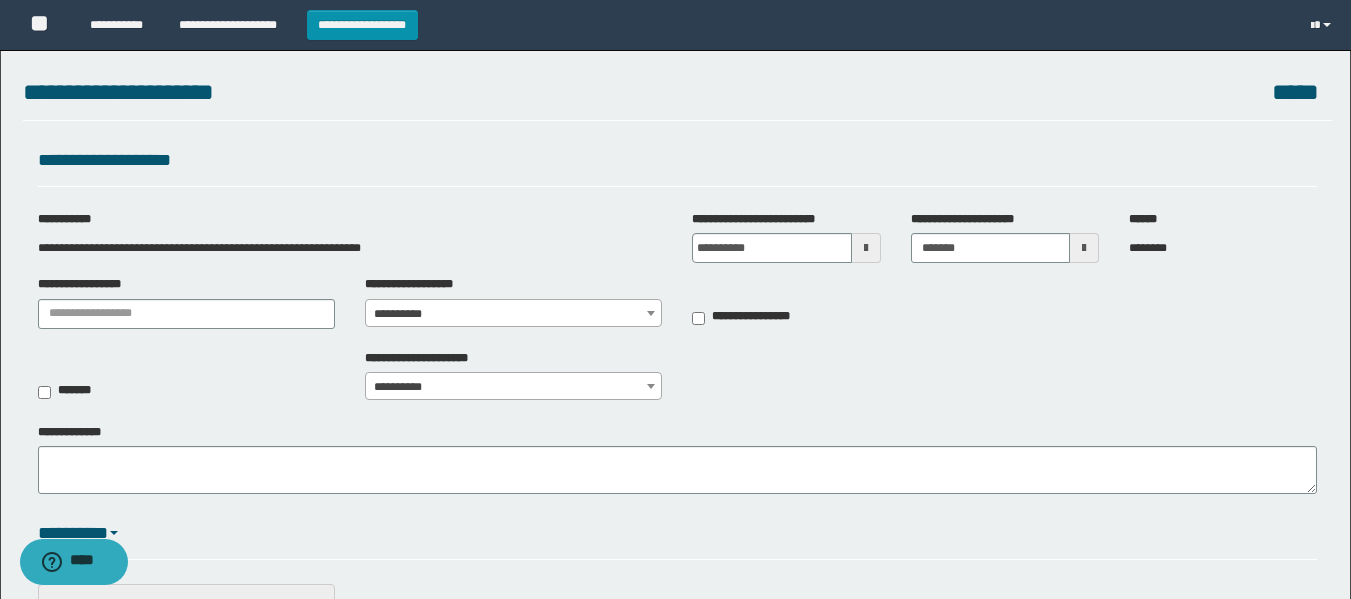 click on "**********" at bounding box center [840, 307] 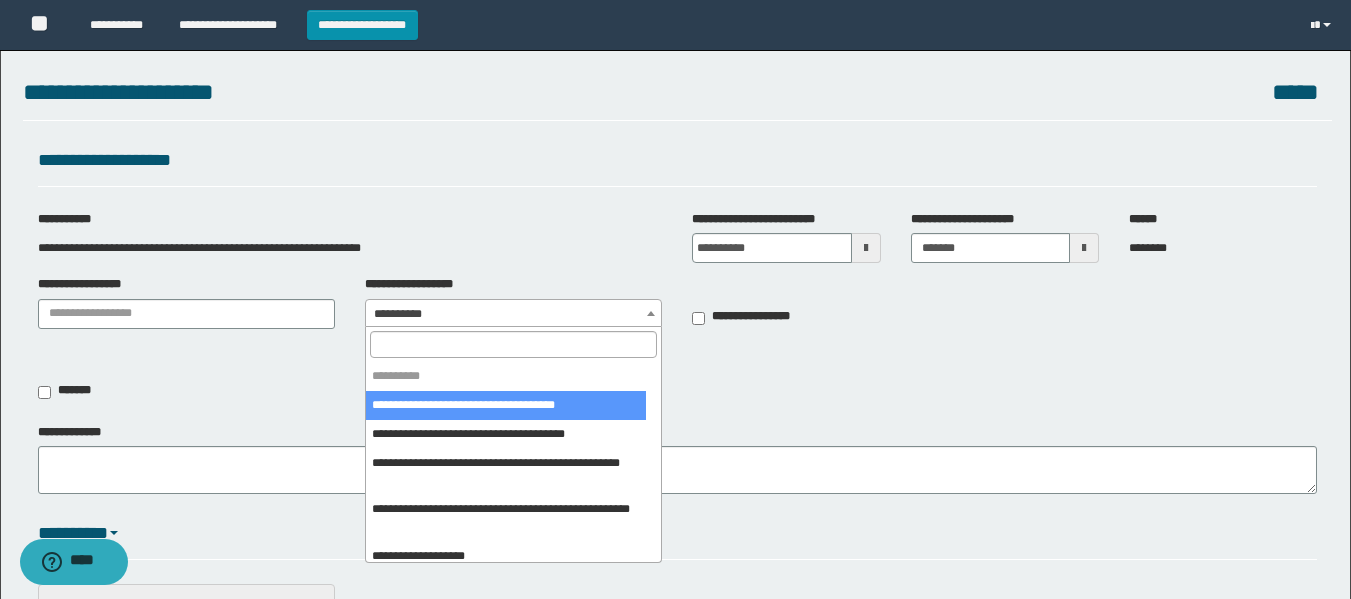 click at bounding box center [513, 344] 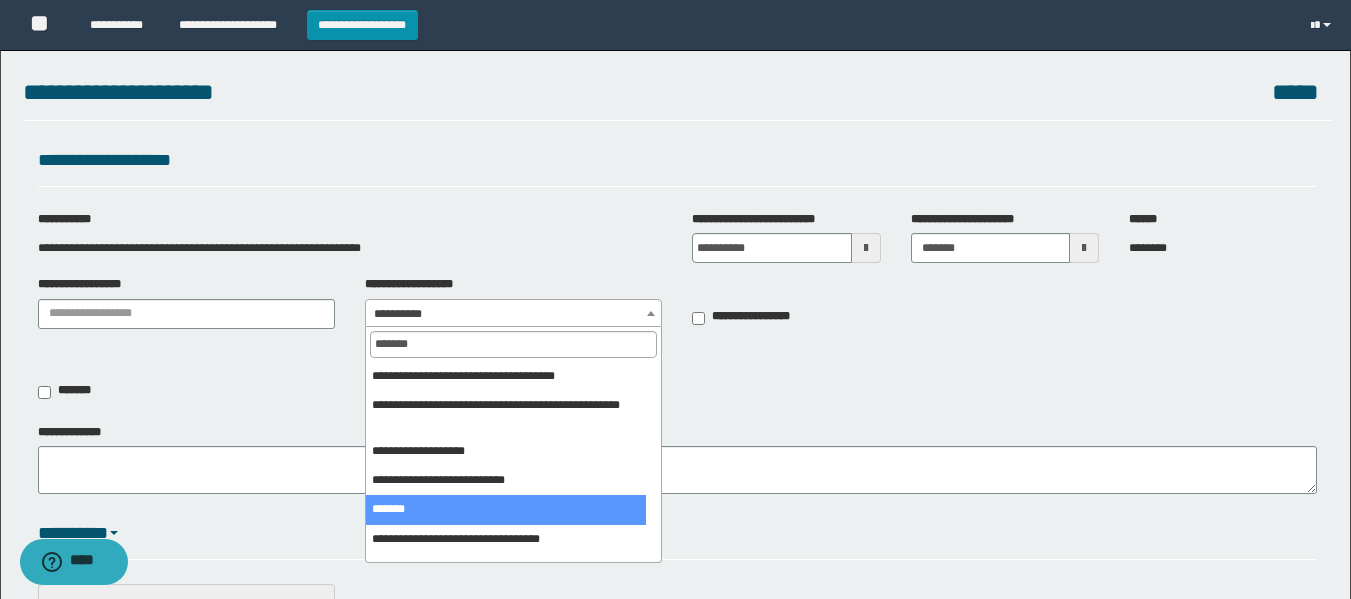 type on "*******" 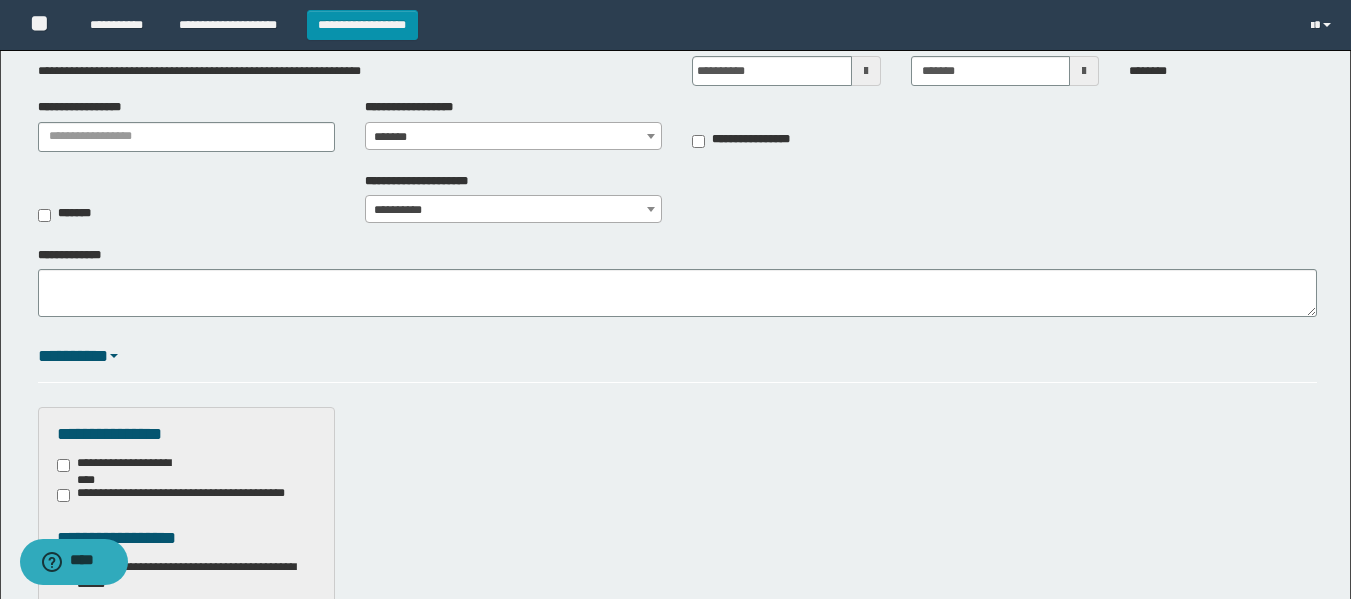 scroll, scrollTop: 200, scrollLeft: 0, axis: vertical 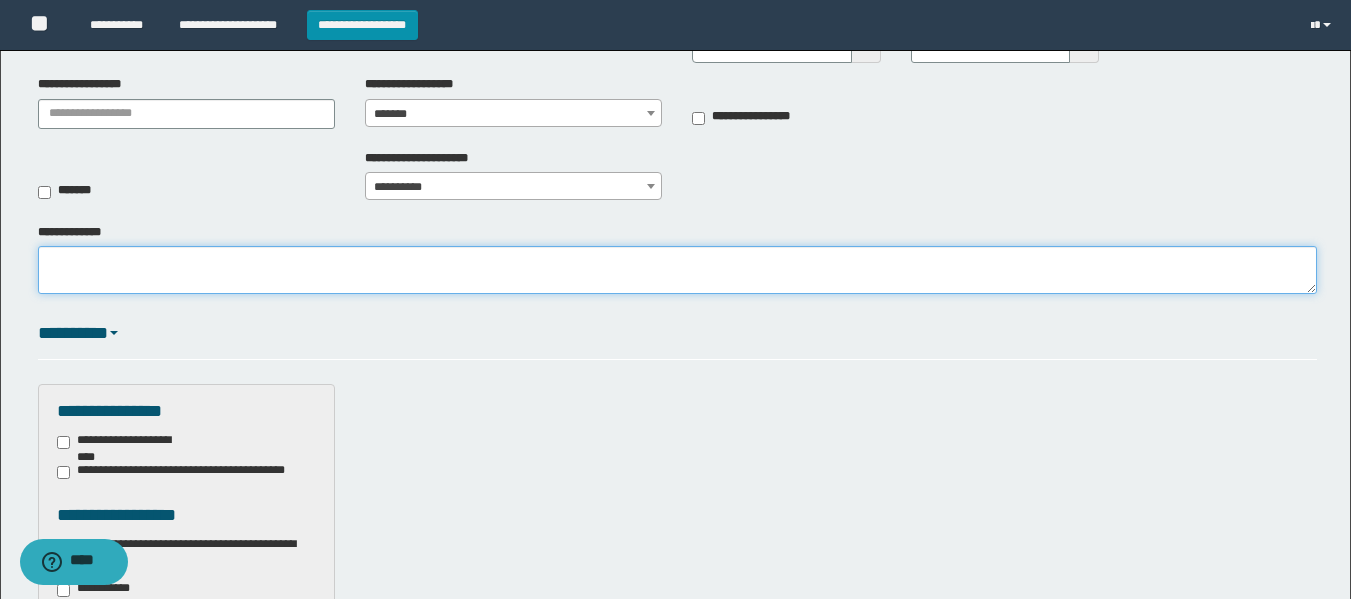 click on "**********" at bounding box center (677, 270) 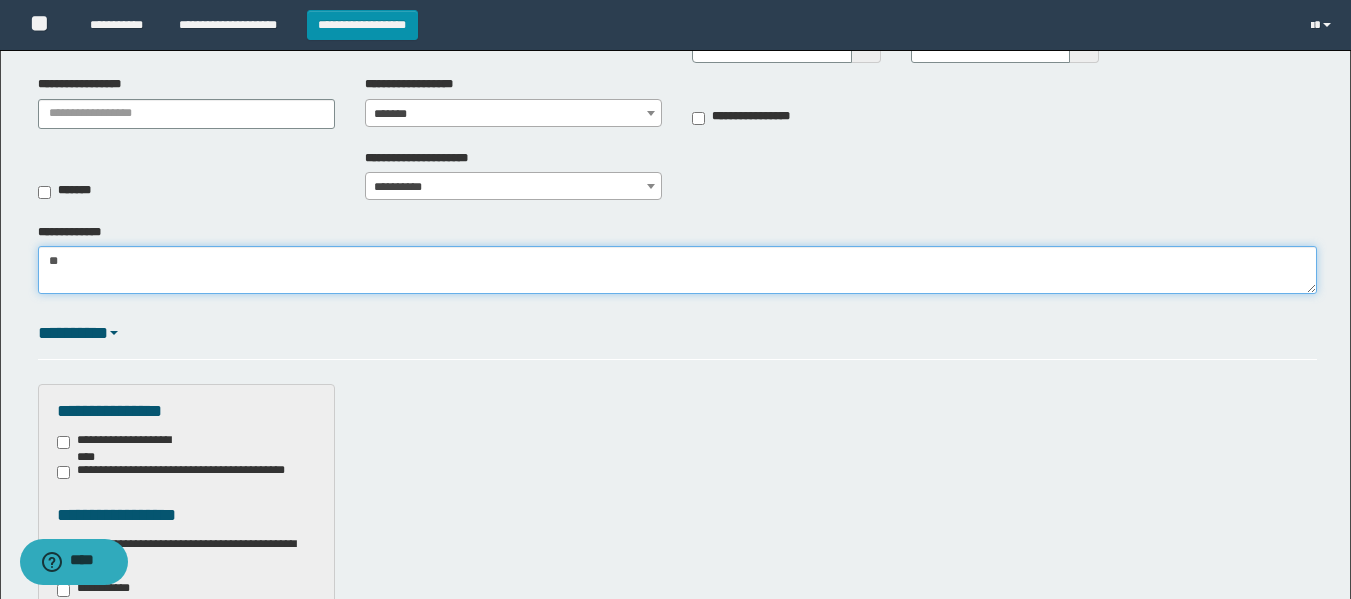 type on "*" 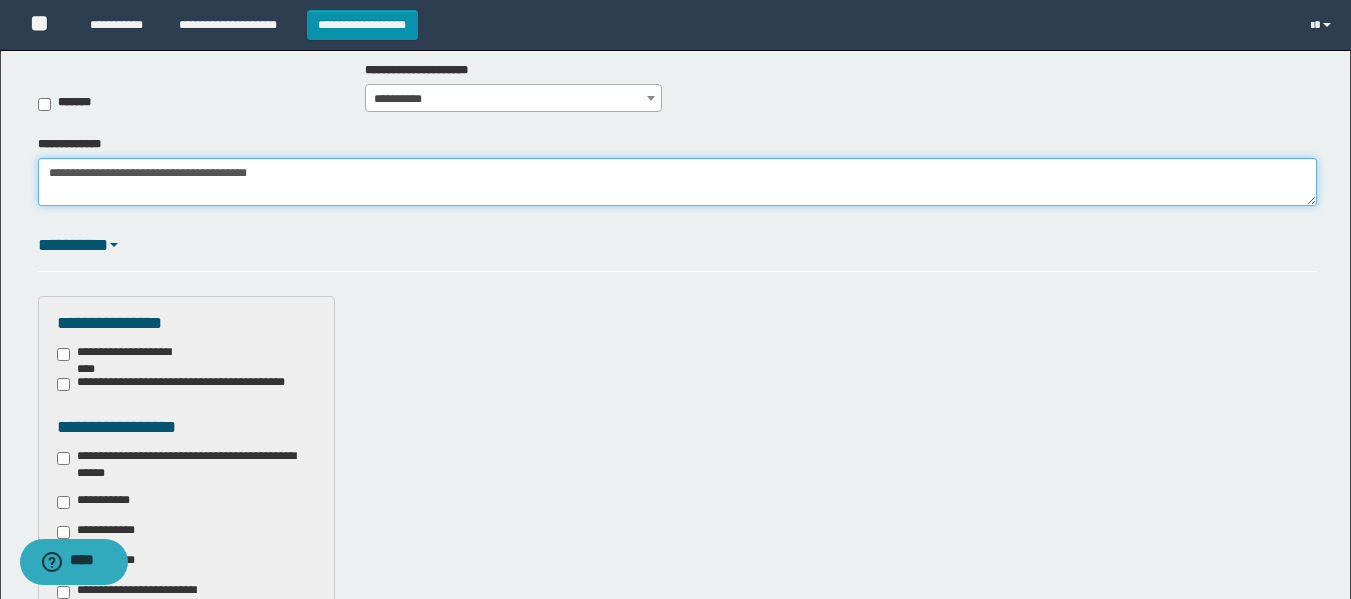 scroll, scrollTop: 500, scrollLeft: 0, axis: vertical 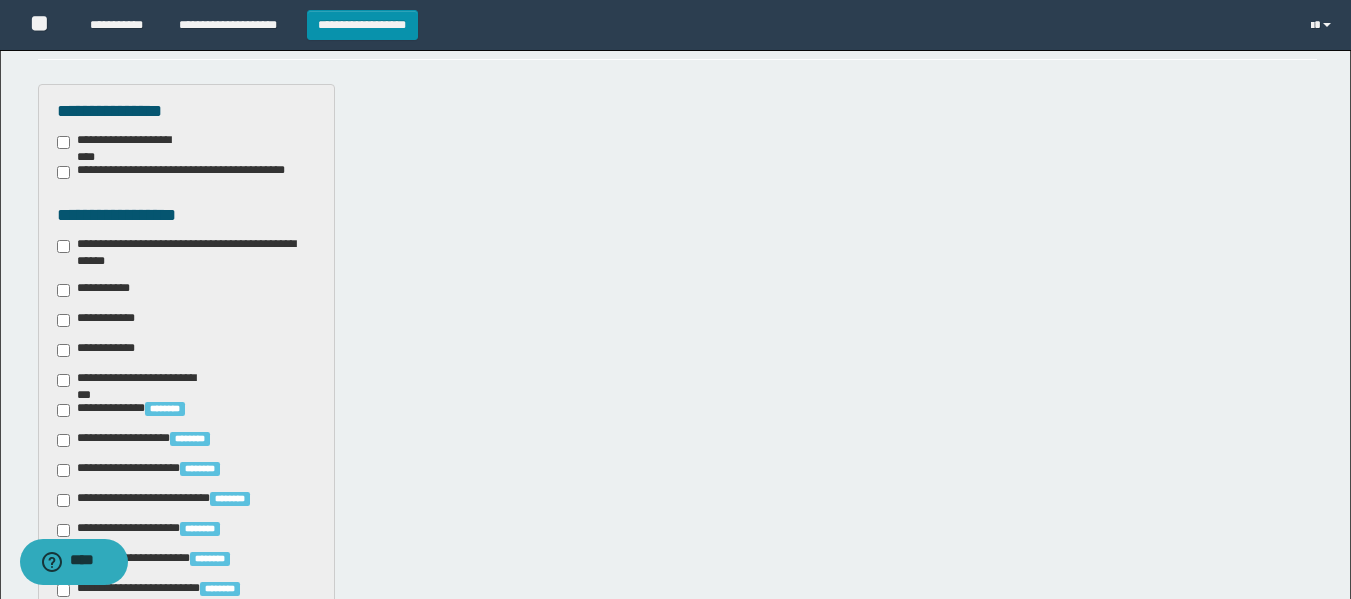 type on "**********" 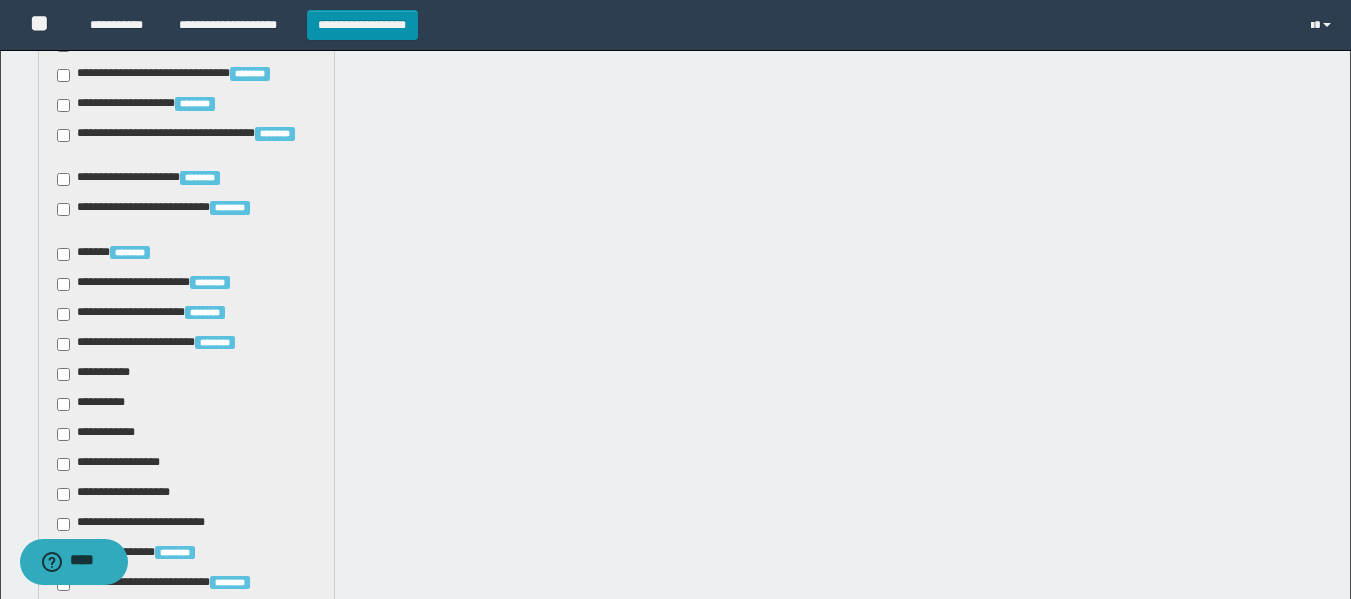 scroll, scrollTop: 1200, scrollLeft: 0, axis: vertical 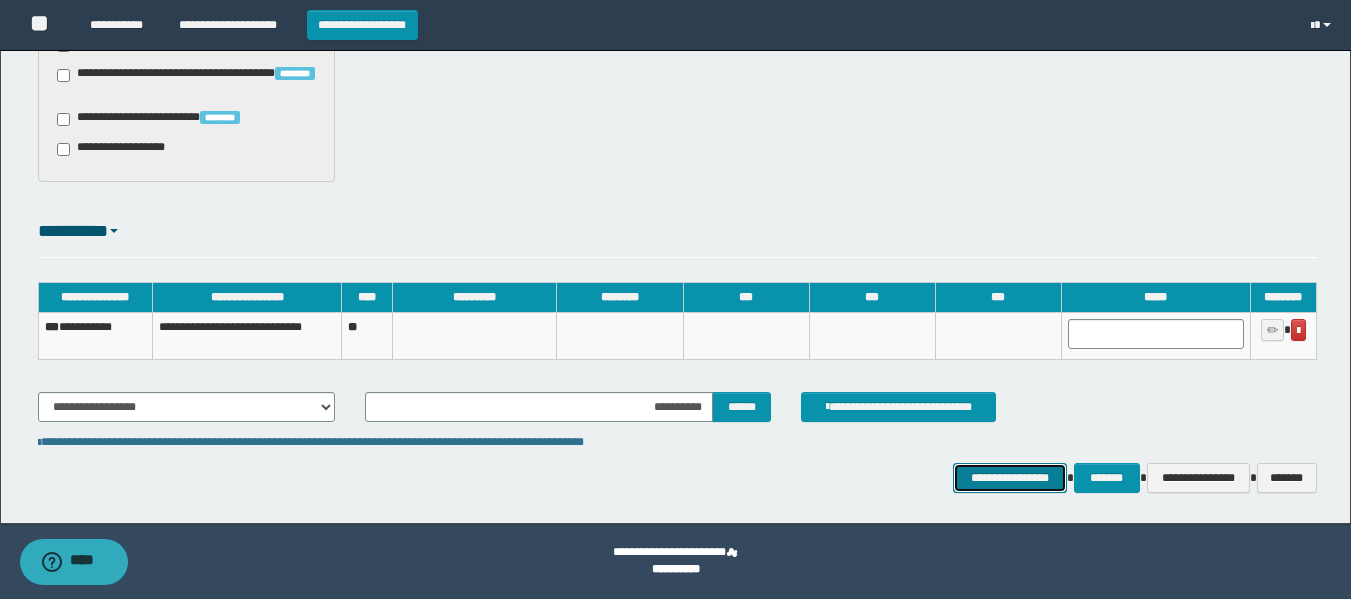 click on "**********" at bounding box center [1009, 478] 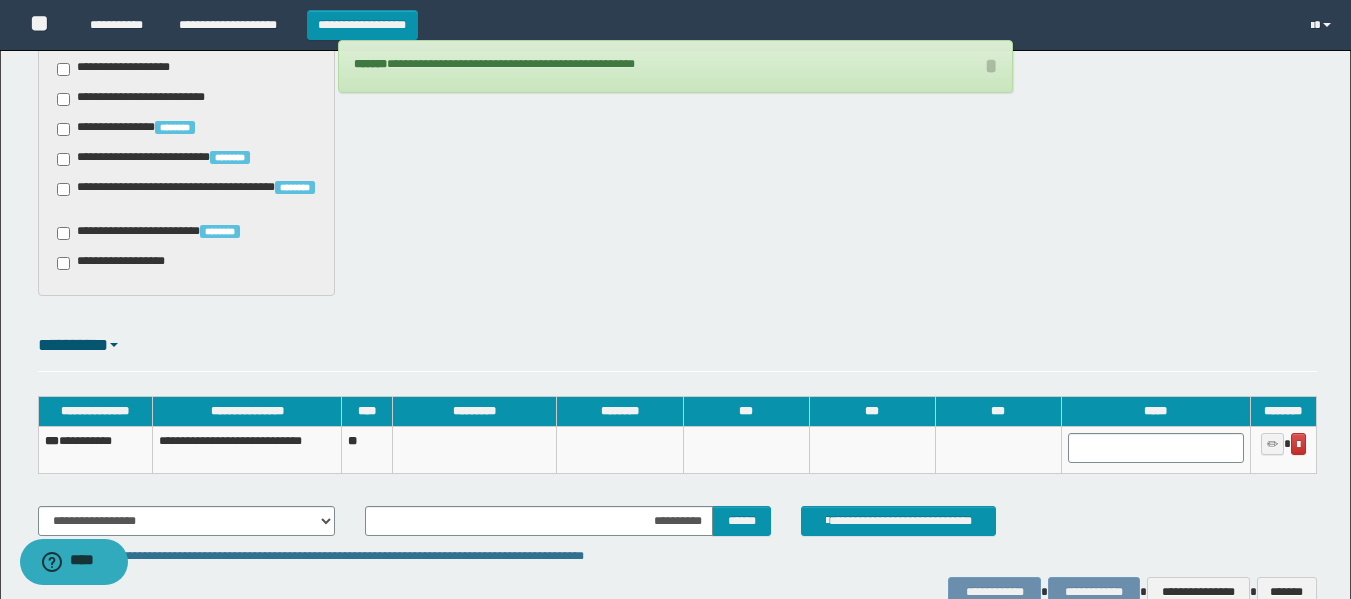scroll, scrollTop: 1486, scrollLeft: 0, axis: vertical 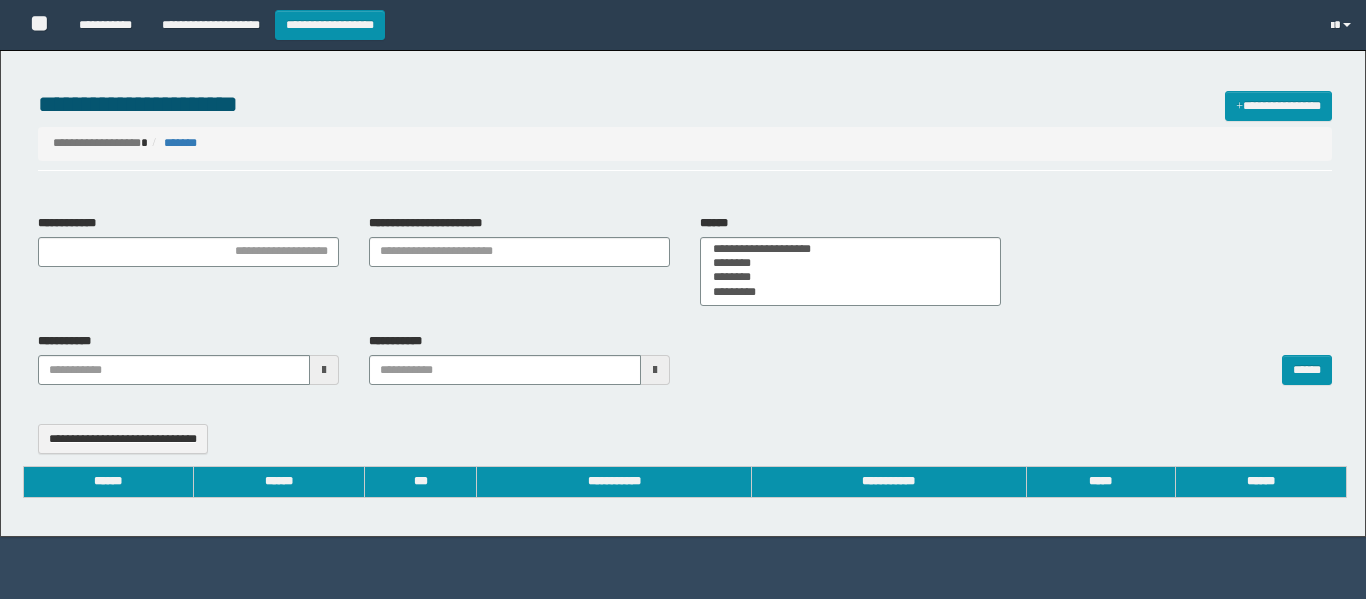 select 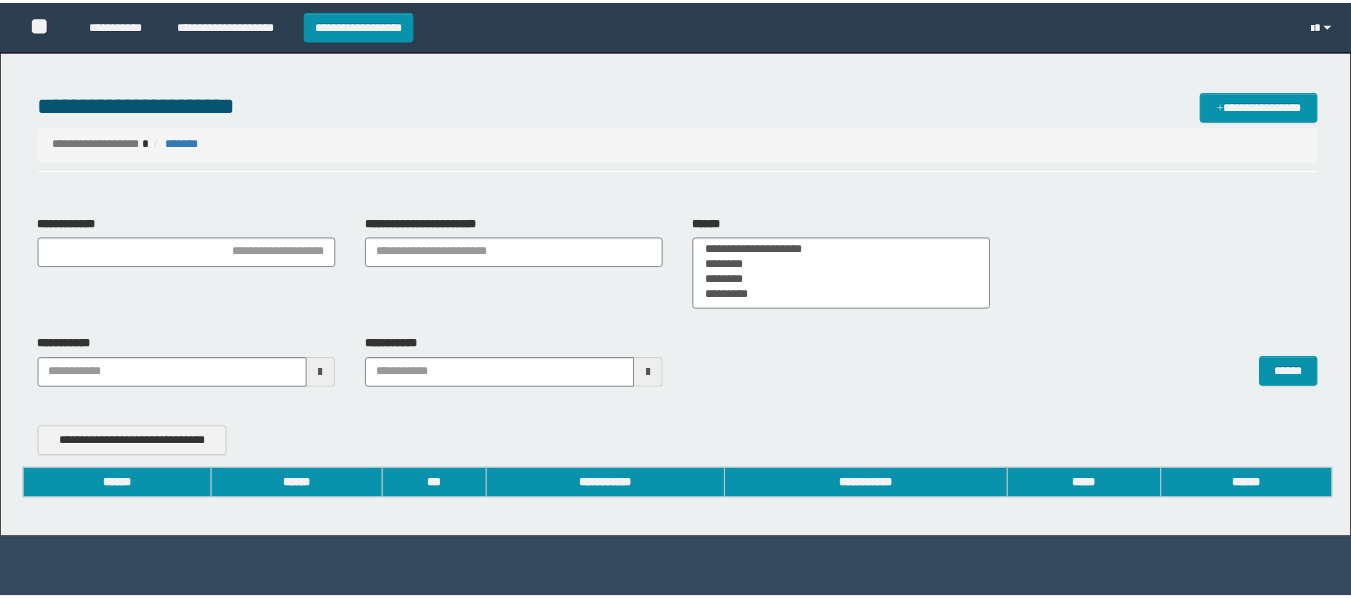 scroll, scrollTop: 0, scrollLeft: 0, axis: both 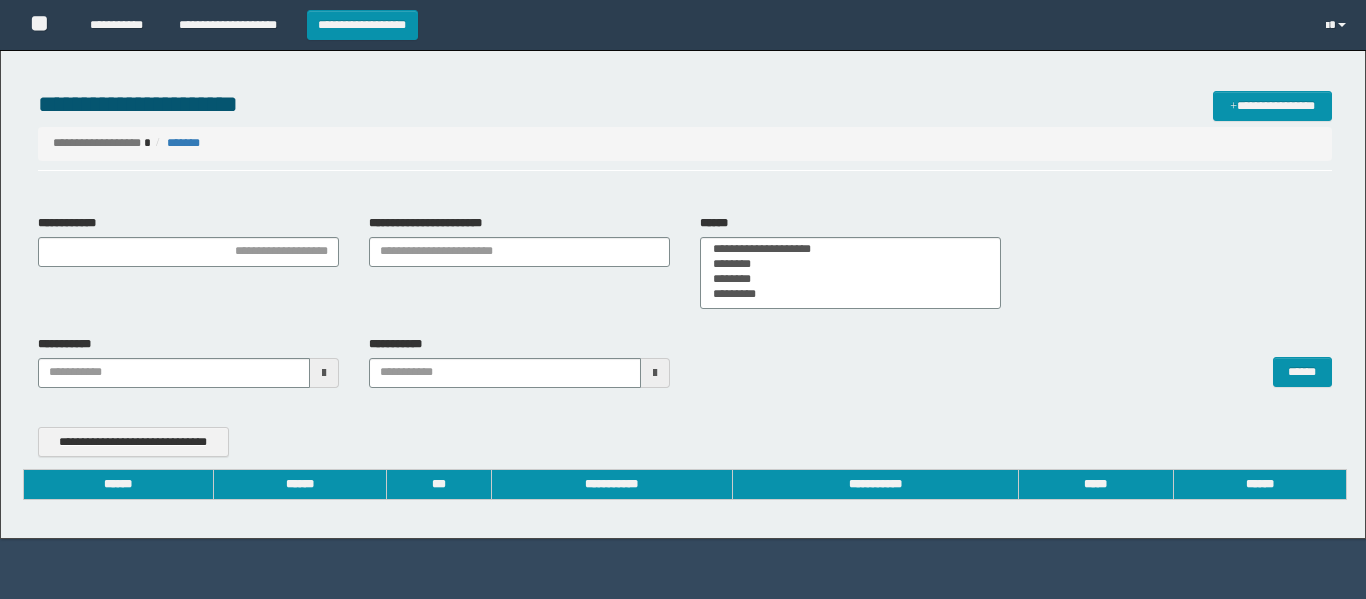 type on "**********" 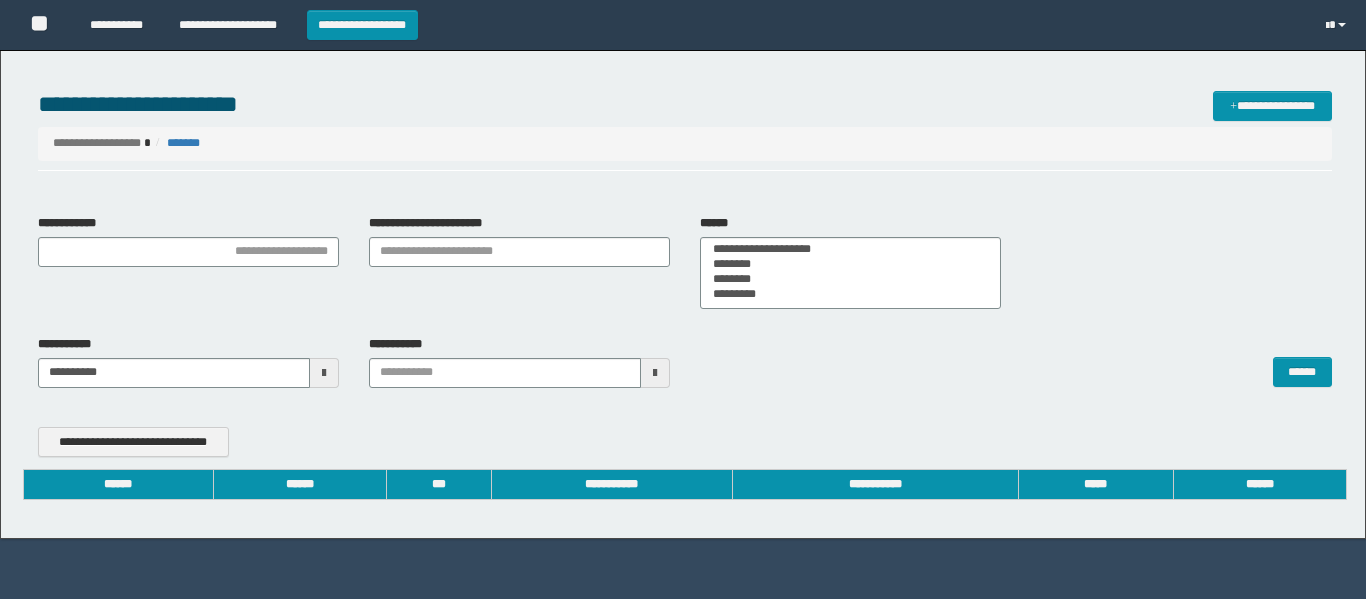 type on "**********" 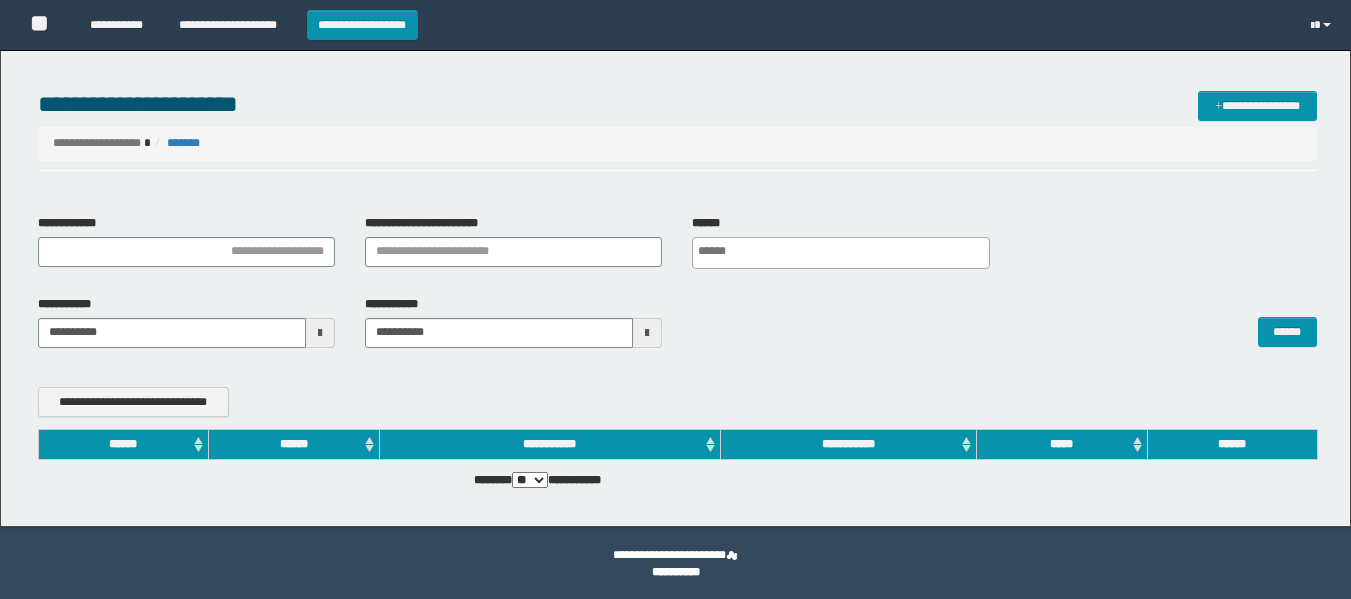 scroll, scrollTop: 0, scrollLeft: 0, axis: both 